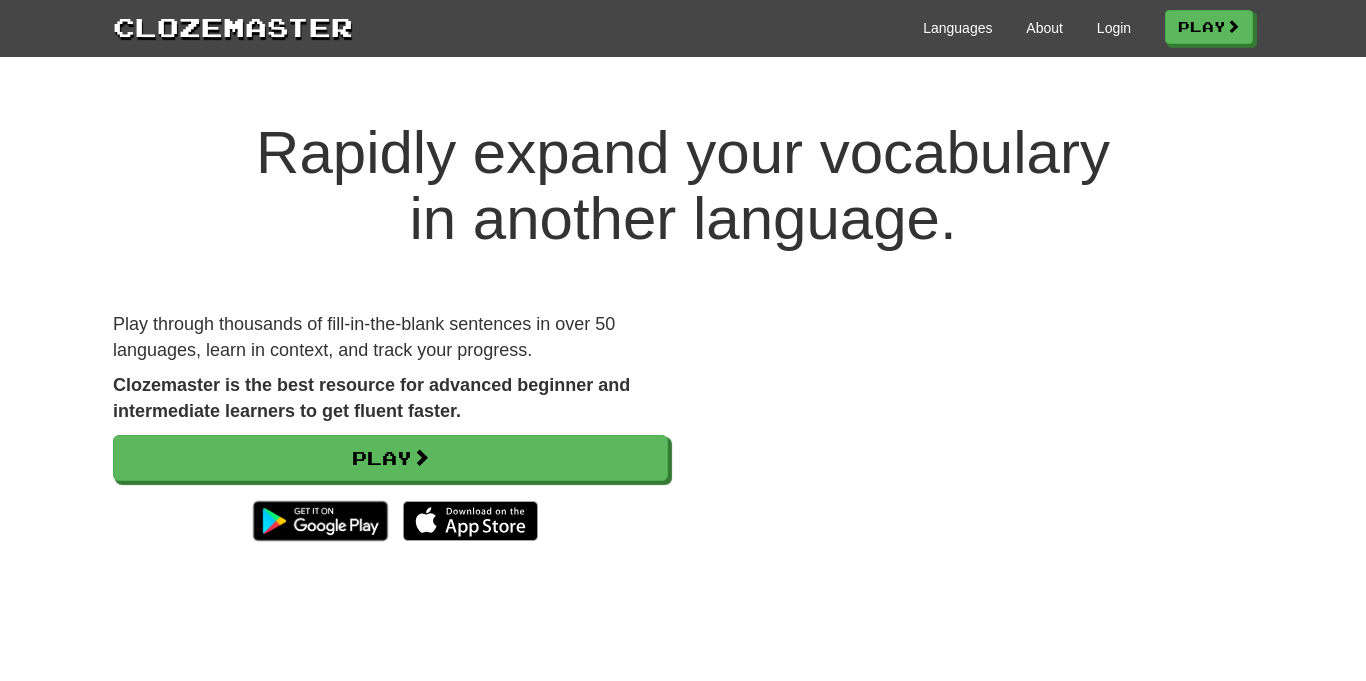 scroll, scrollTop: 0, scrollLeft: 0, axis: both 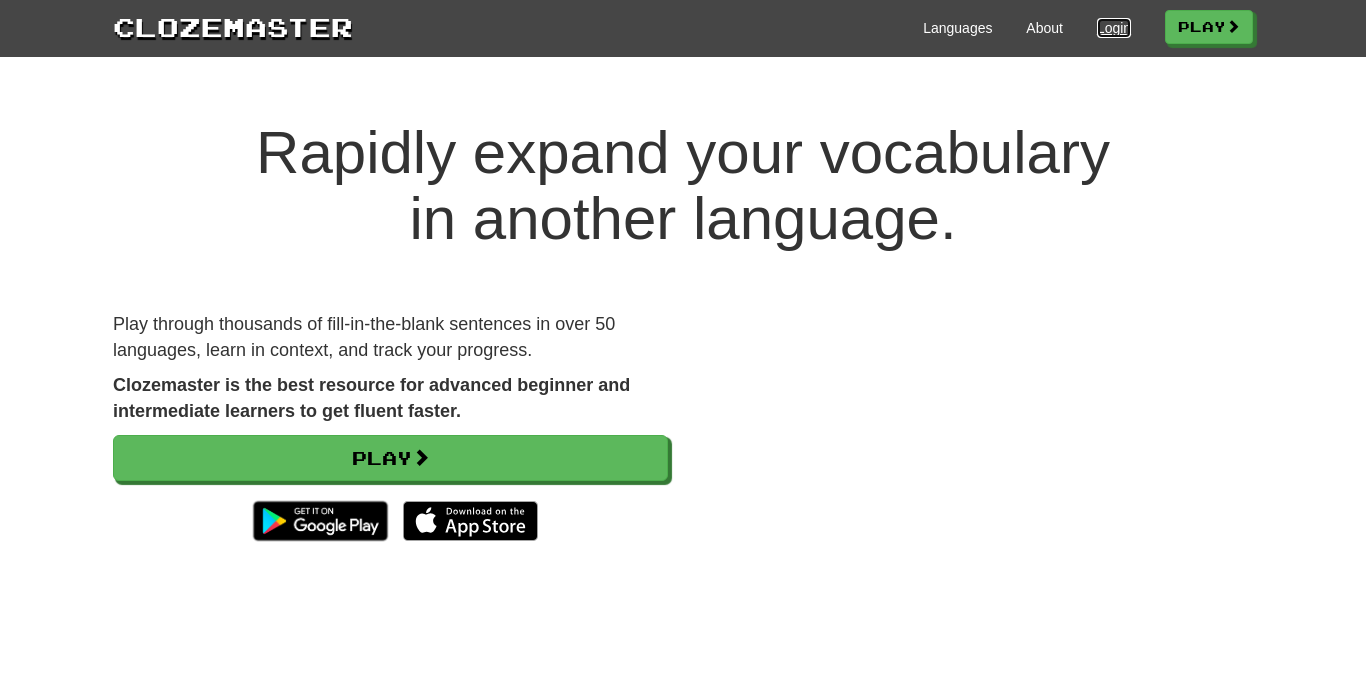 click on "Login" at bounding box center (1114, 28) 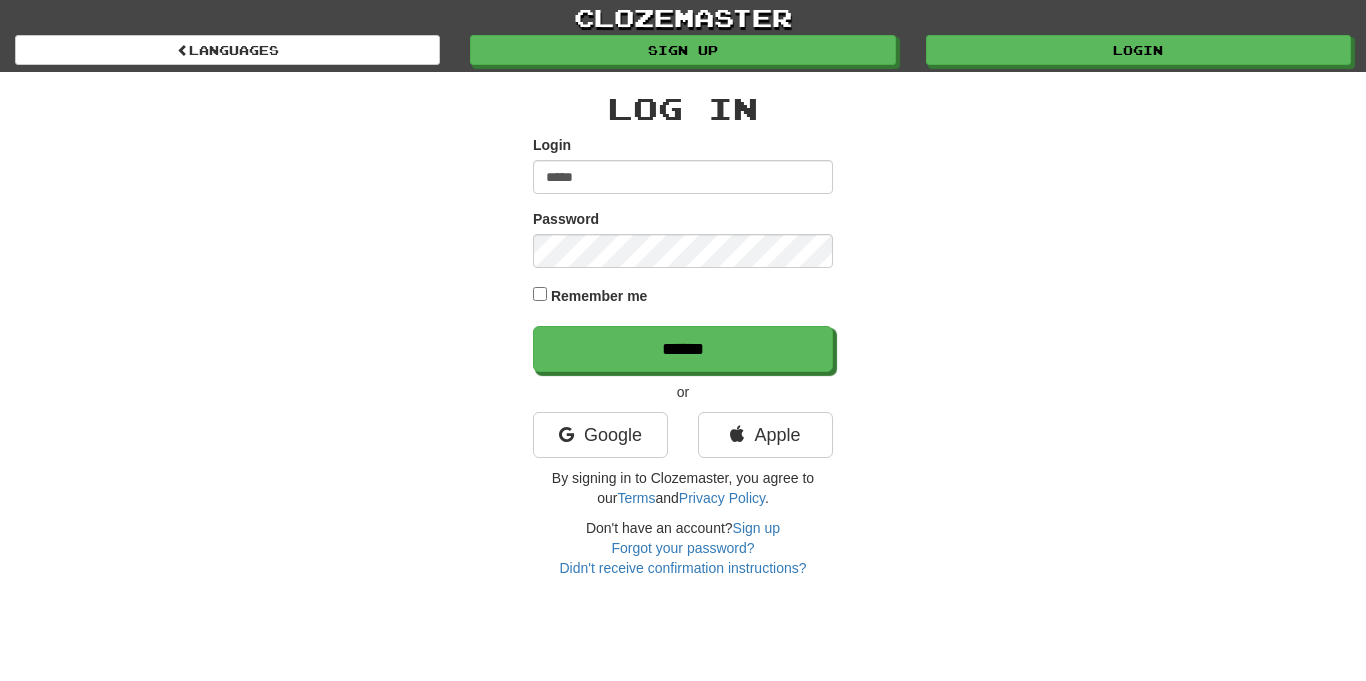 scroll, scrollTop: 0, scrollLeft: 0, axis: both 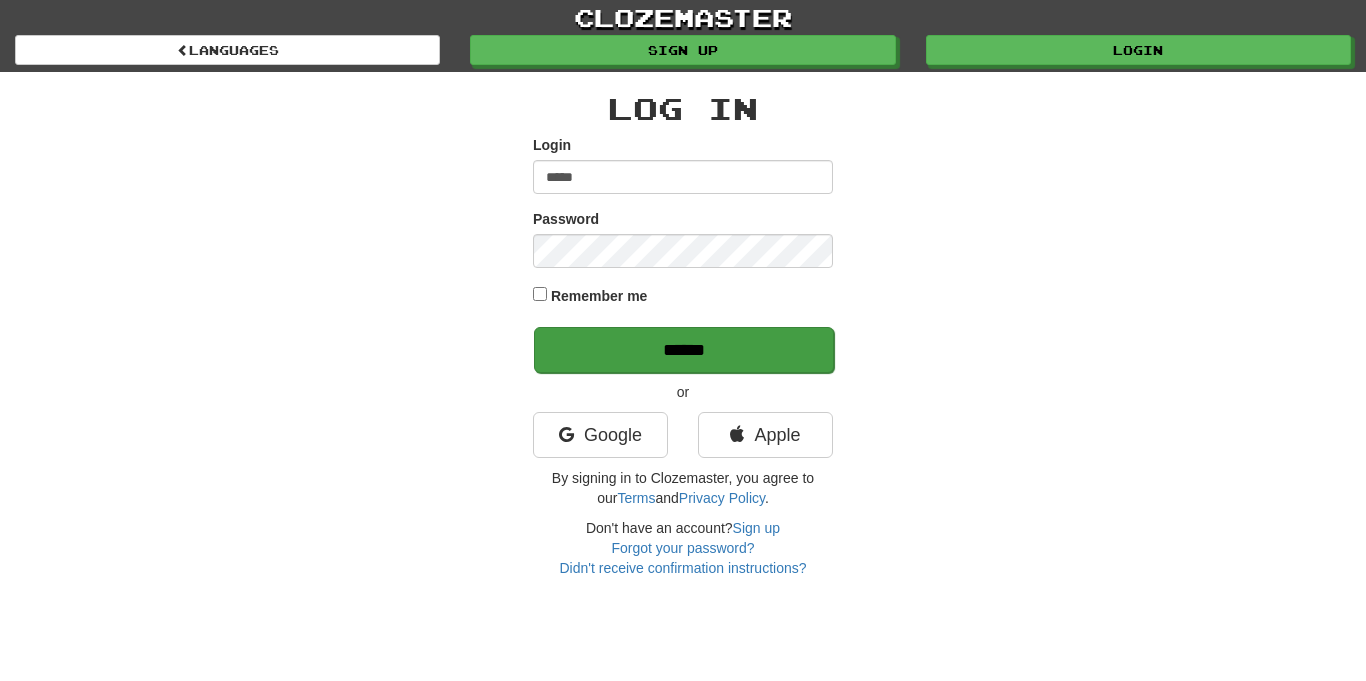 type on "*****" 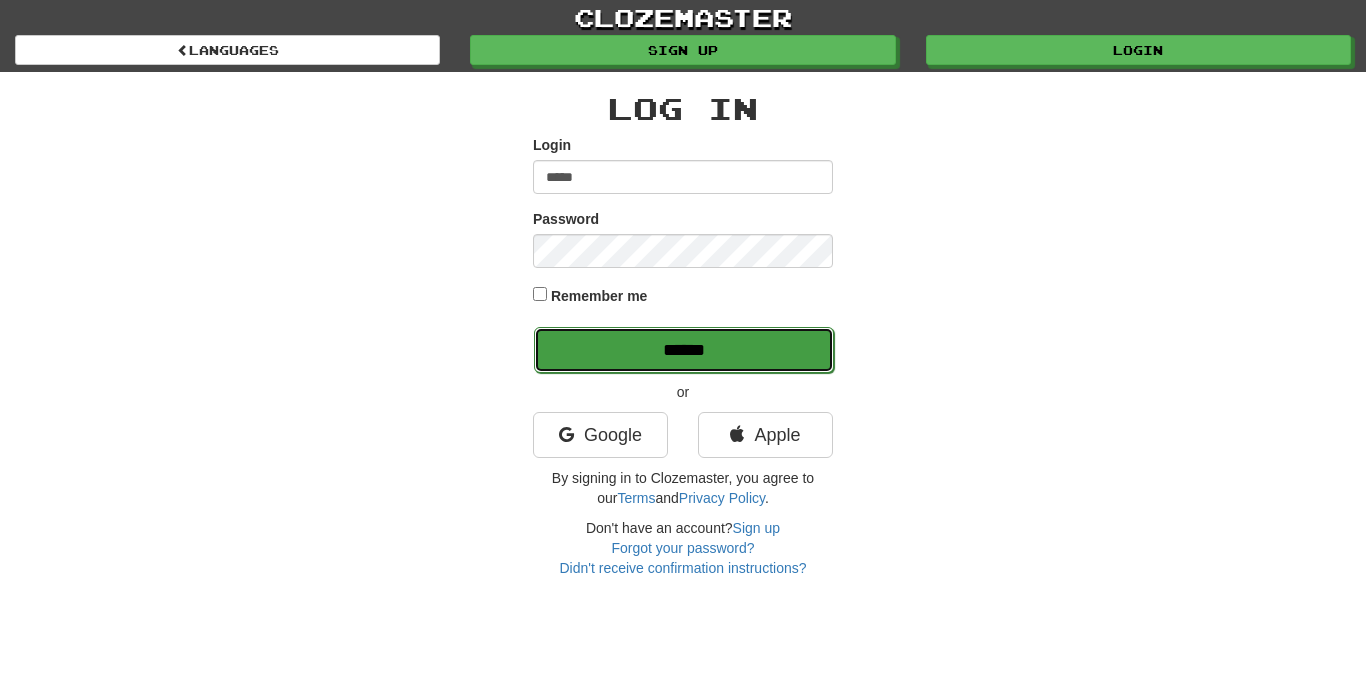 click on "******" at bounding box center (684, 350) 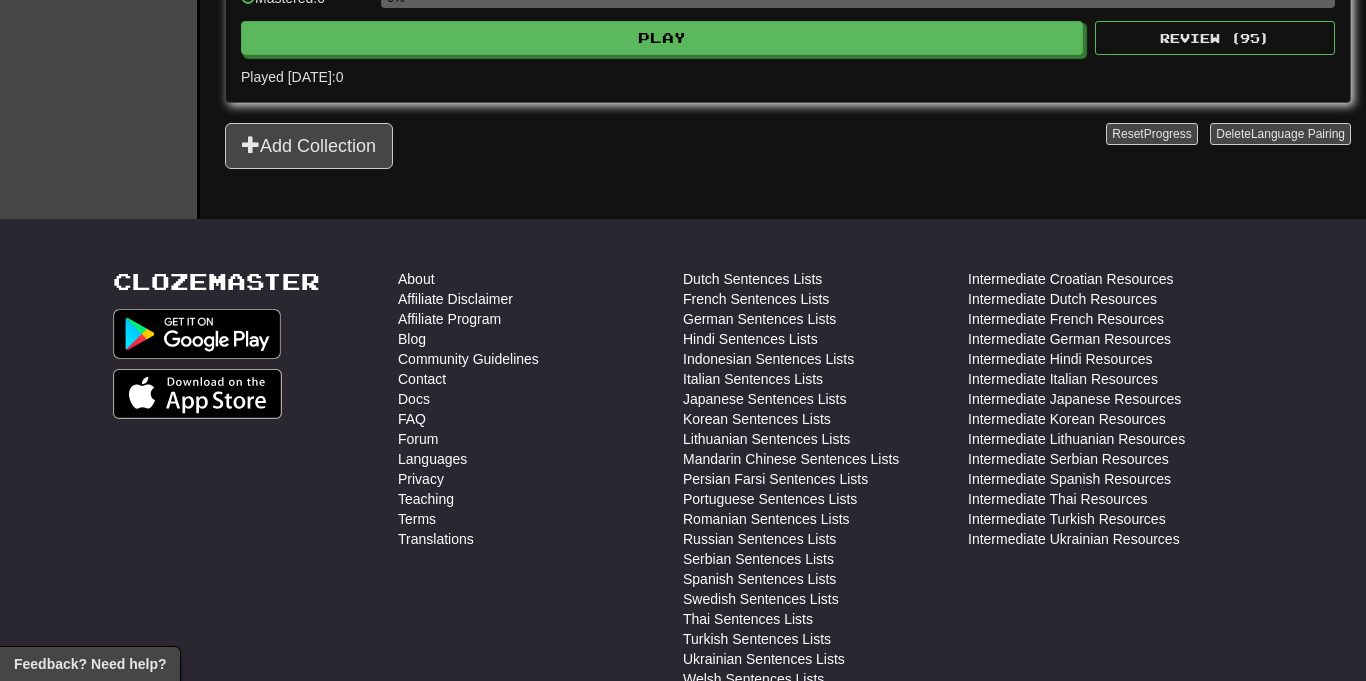 scroll, scrollTop: 966, scrollLeft: 0, axis: vertical 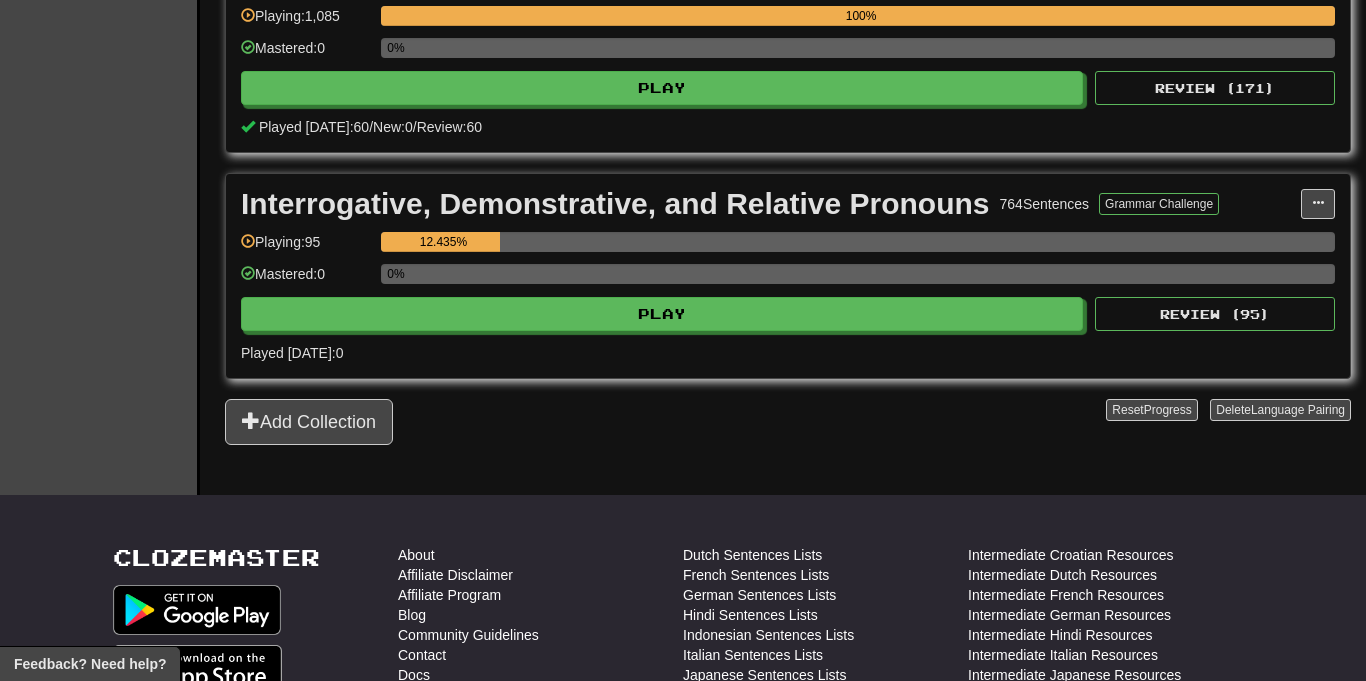 click on "Français  /  English Deutsch  /  English Streak:  6   Review:  53,856 Daily Goal:  2576  /  500 Español  /  English Streak:  6   Review:  47,850 Daily Goal:  4148  /  500 Français  /  English Streak:  6   Review:  18,941 Daily Goal:  1080  /  500 Nederlands  /  English Streak:  0   Review:  21,434 Daily Goal:  0  /  500 Esperanto  /  English Streak:  0   Review:  933 Daily Goal:  0  /  500 Português  /  English Streak:  0   Review:  77 Points today:  0 Italiano  /  English Streak:  0   Review:  50 Daily Goal:  0  /  100 Svenska  /  English Streak:  0   Review:  20 Points today:  0 Français  /  Deutsch Streak:  0   Review:  0 Points today:  0  Language Pairing Username: rkirk Edit  Account  Notifications  Activity Feed  Profile  Leaderboard  Forum  Logout Score 1,880,859  Playing:  25,796  Mastered:  23,616 Ready for Review 18,941   Review Streak   ( EDT ) 6  Day s Includes today!  Daily Goal 1080  /  500 Points today Played Today 60  sentences 0  New /  60  Review Full History  Level 174 6,225 175 26 th" at bounding box center (788, -236) 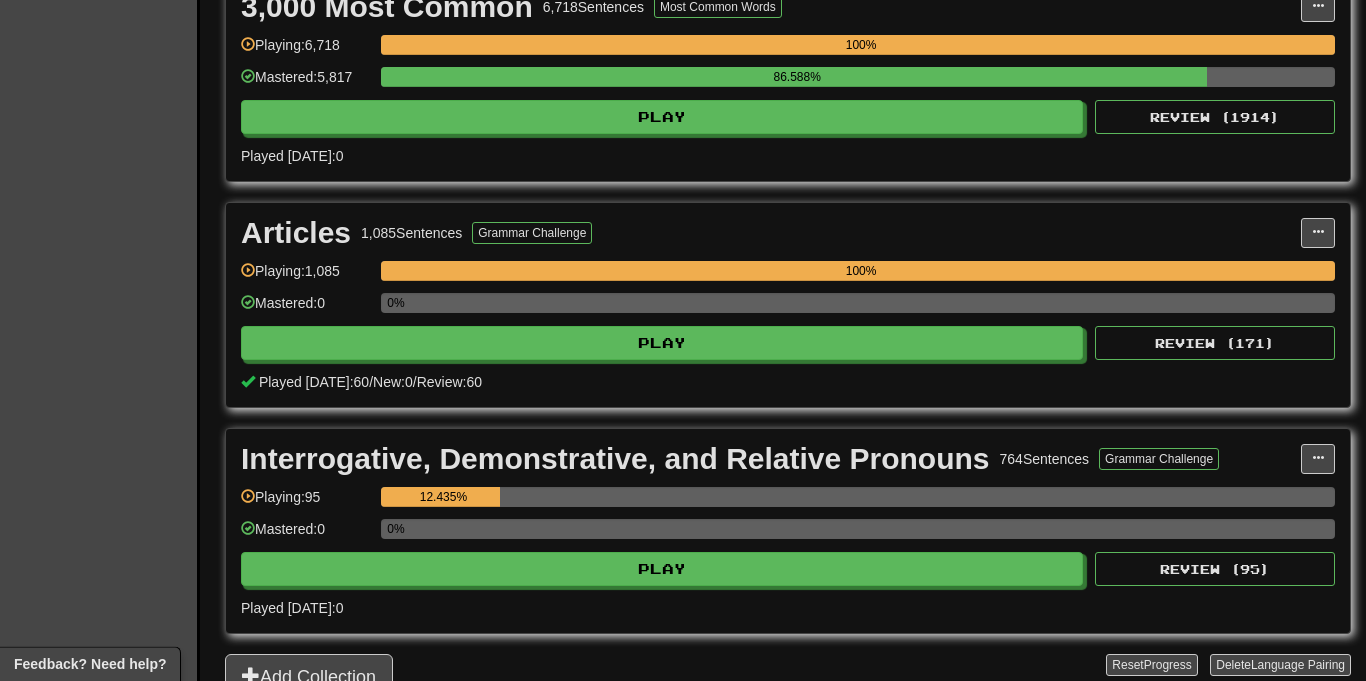 scroll, scrollTop: 690, scrollLeft: 0, axis: vertical 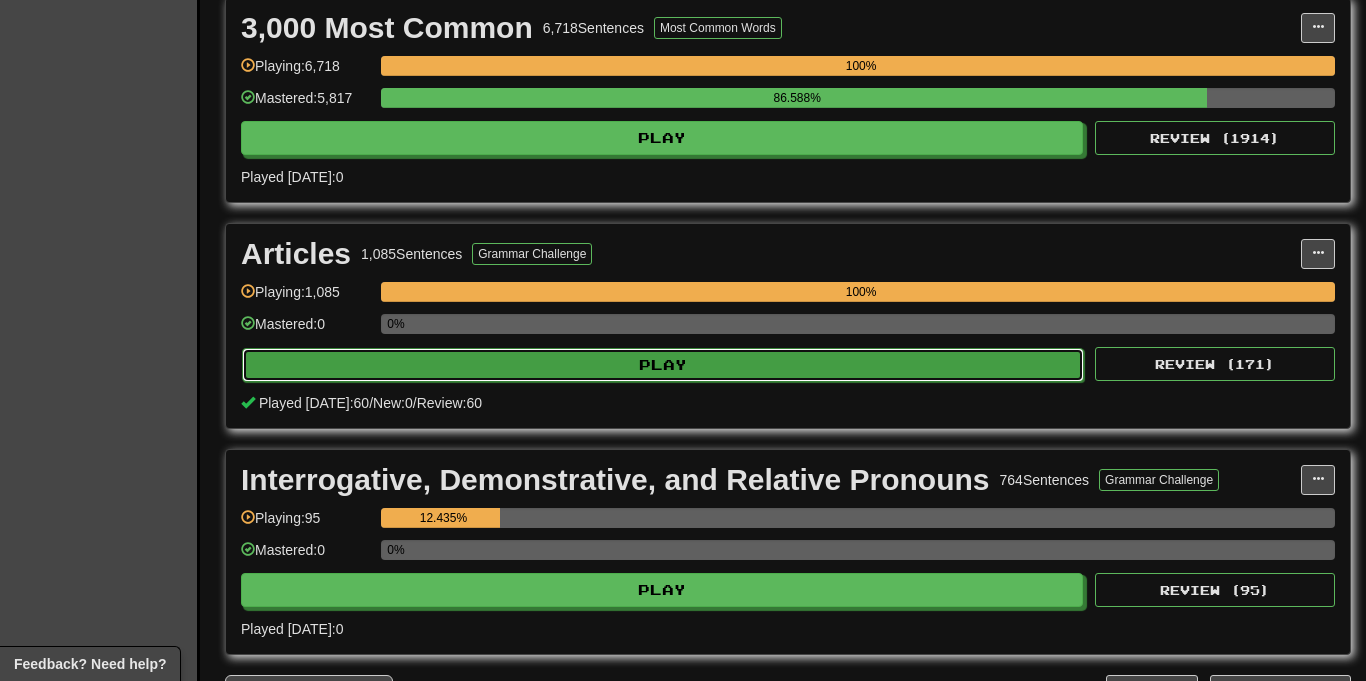 click on "Play" at bounding box center (663, 365) 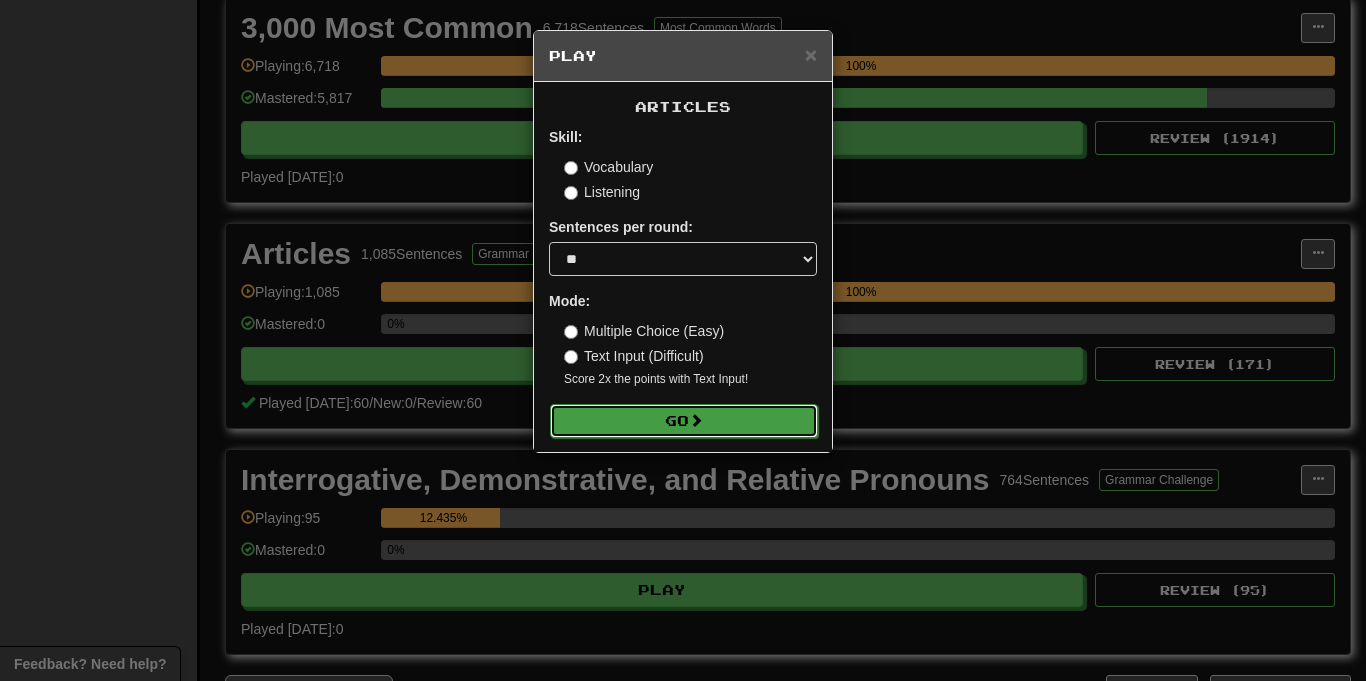 click on "Go" at bounding box center [684, 421] 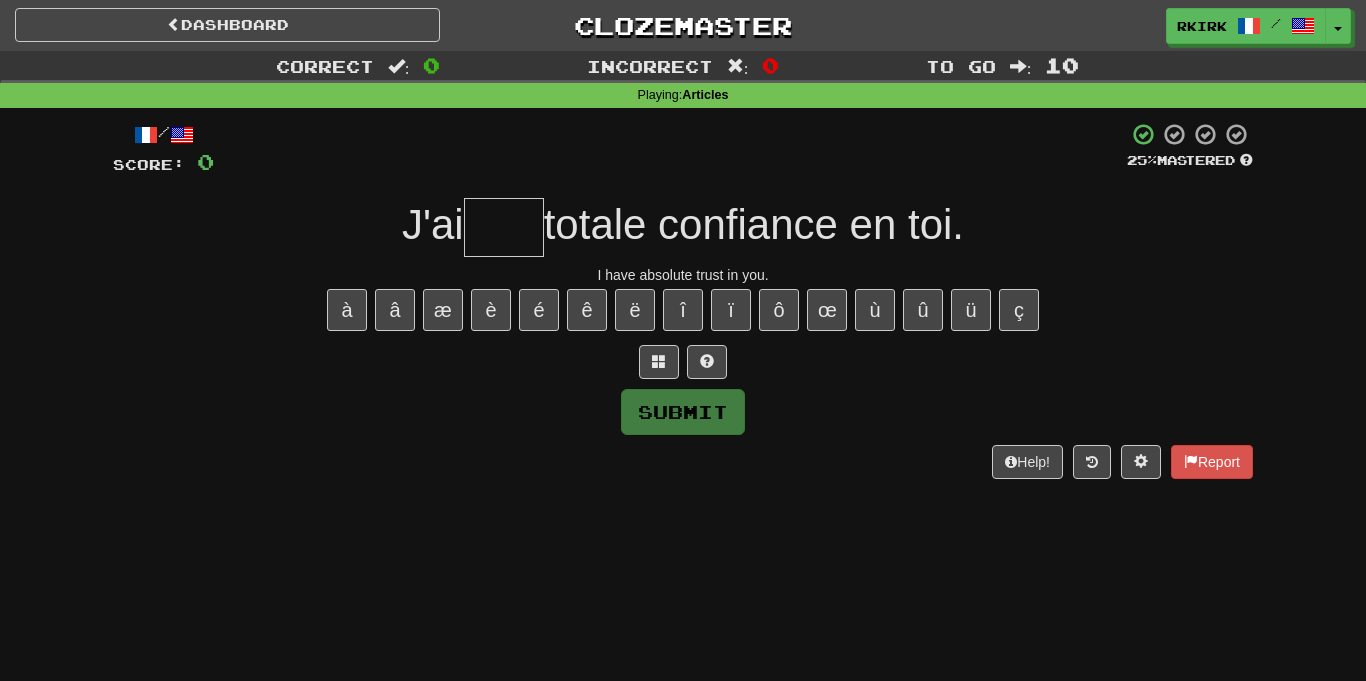 scroll, scrollTop: 0, scrollLeft: 0, axis: both 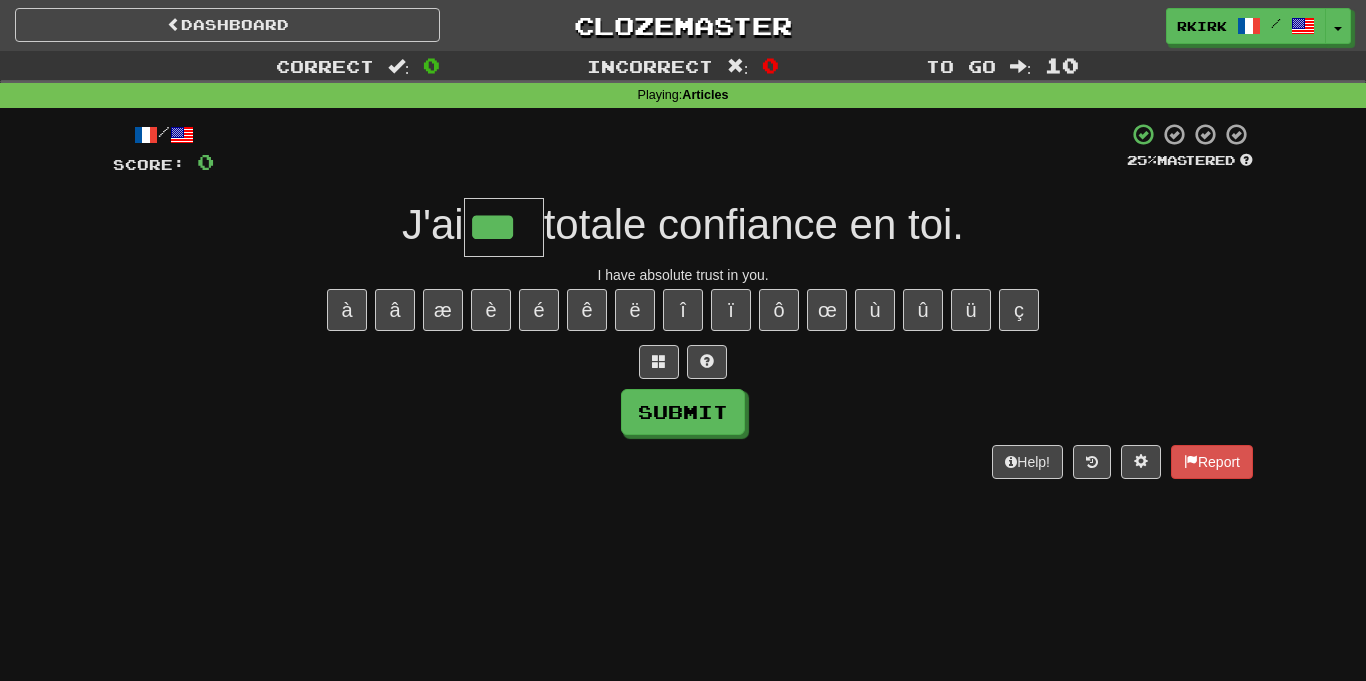 type on "***" 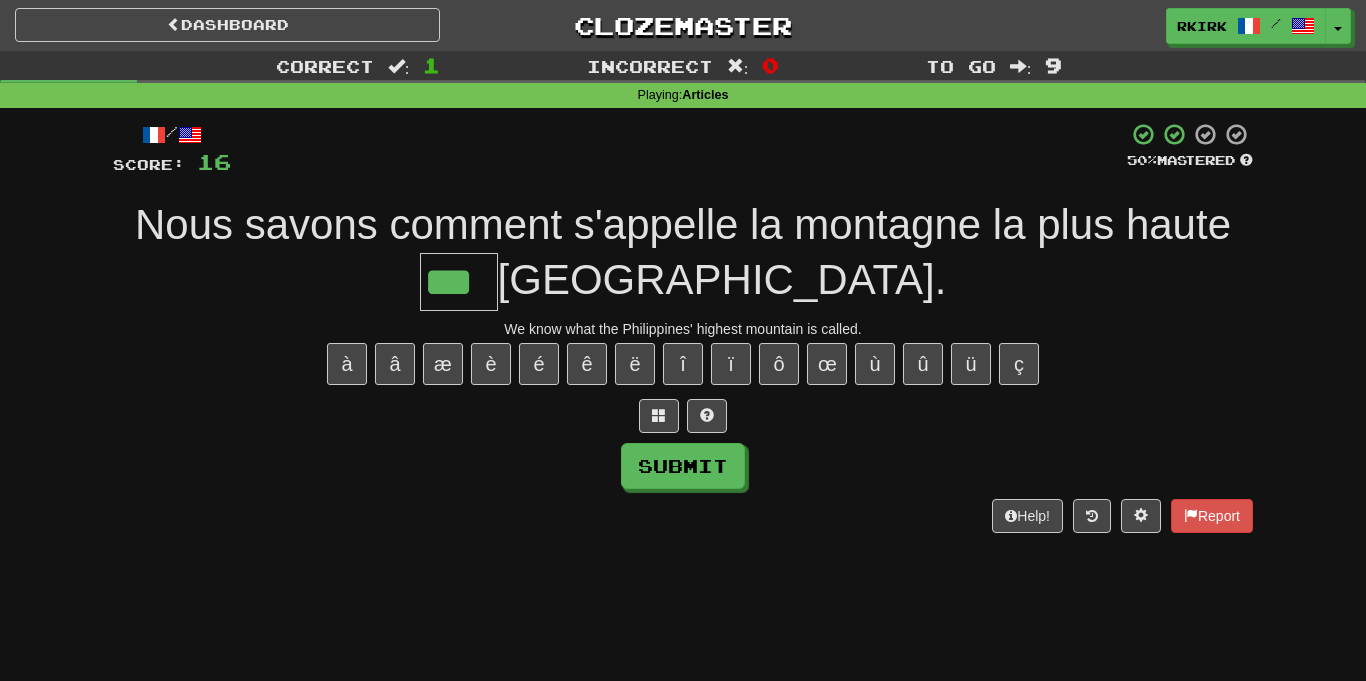 type on "***" 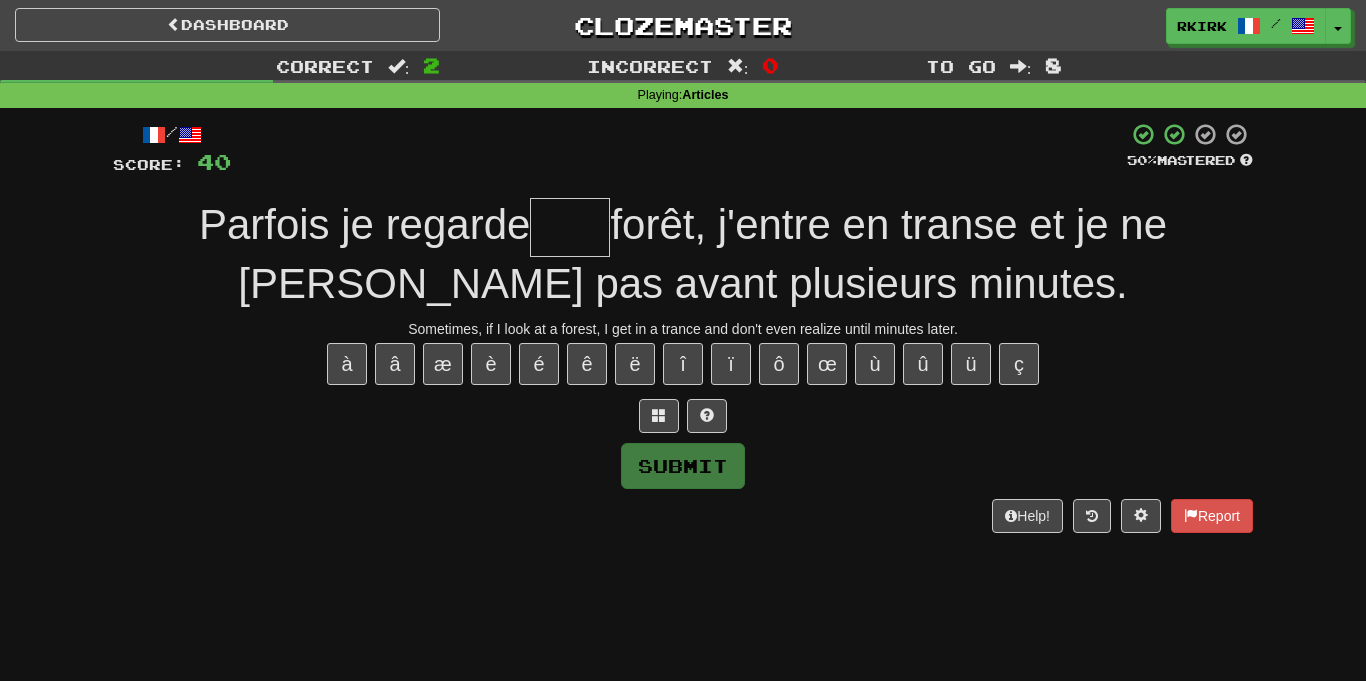 type on "*" 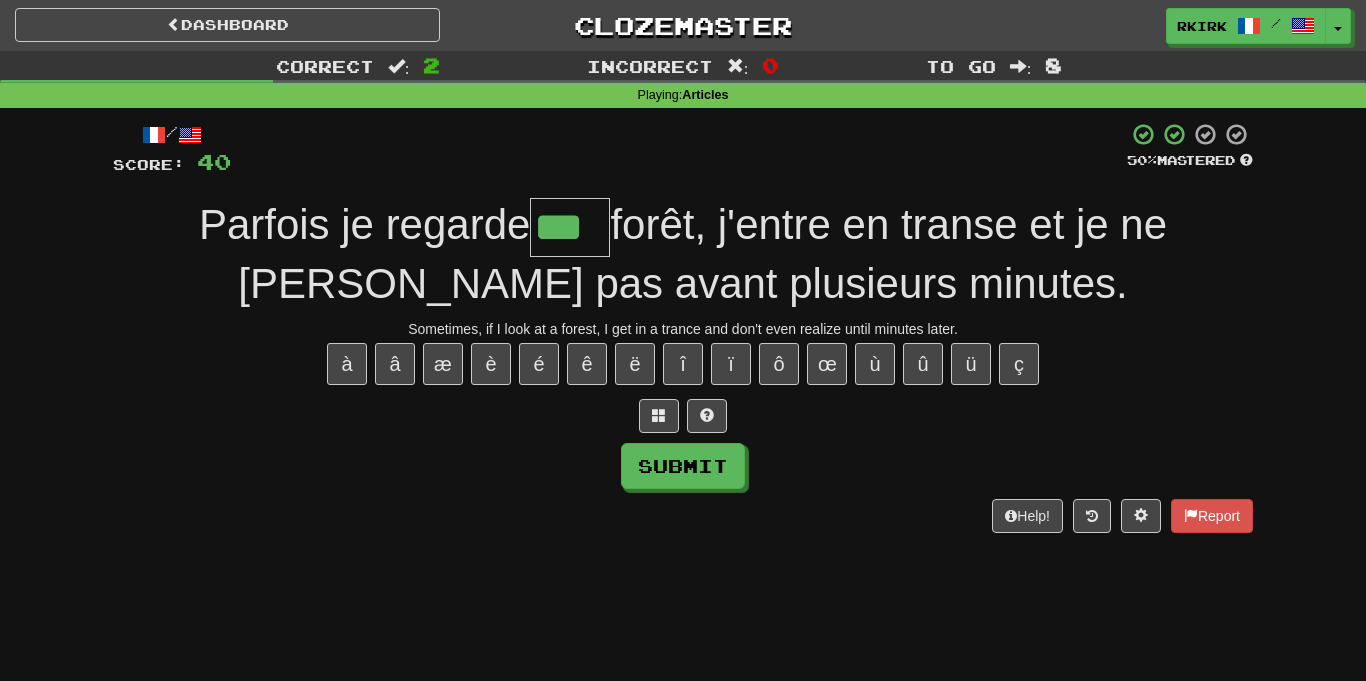 type on "***" 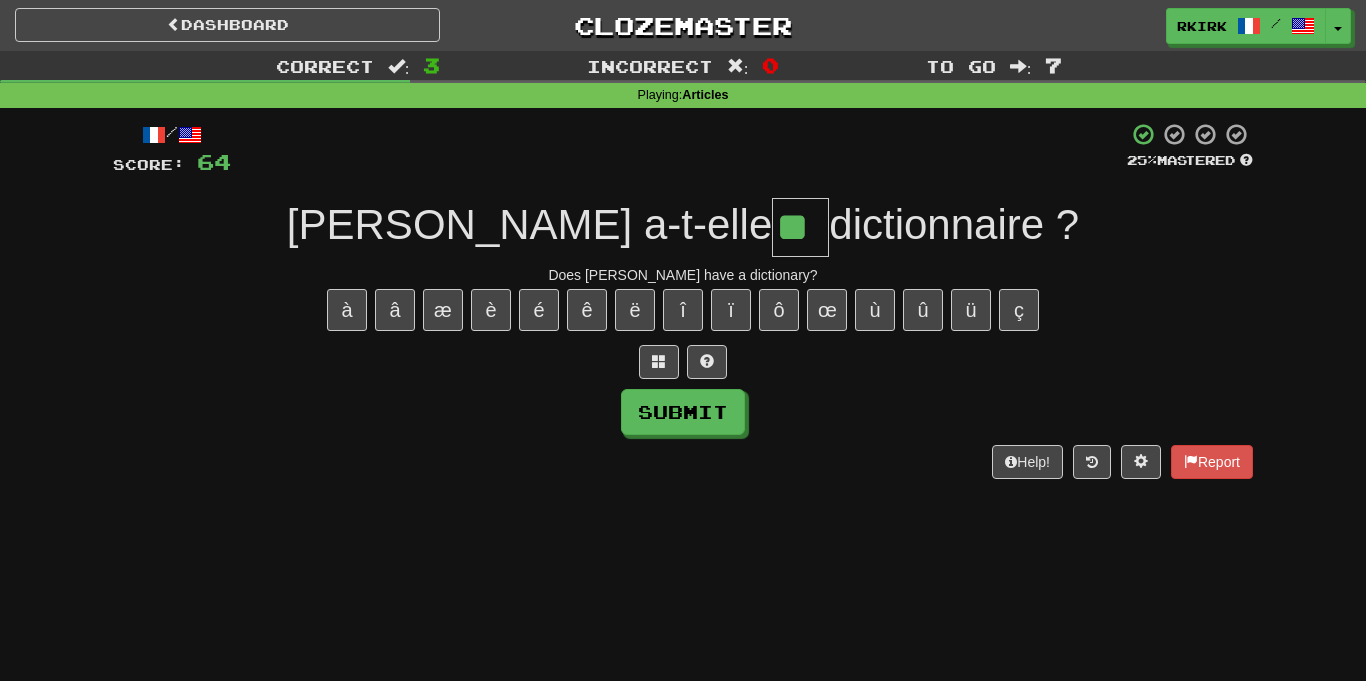 type on "**" 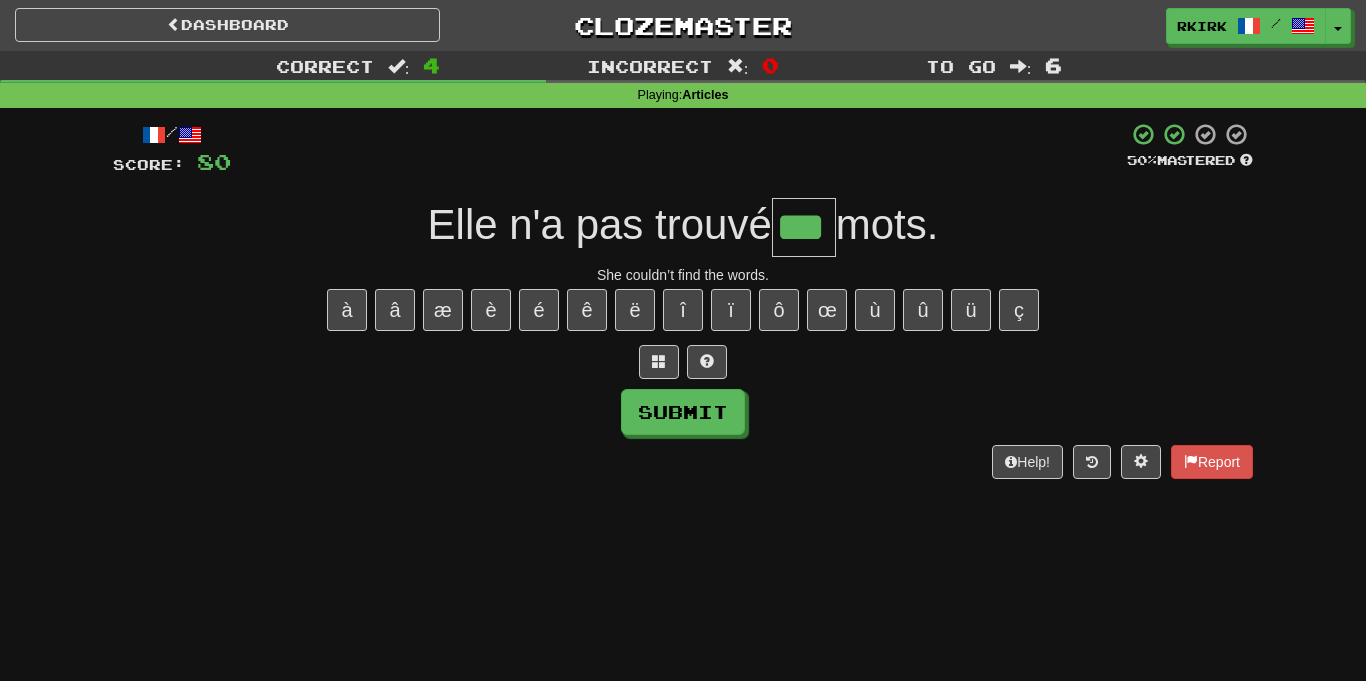 type on "***" 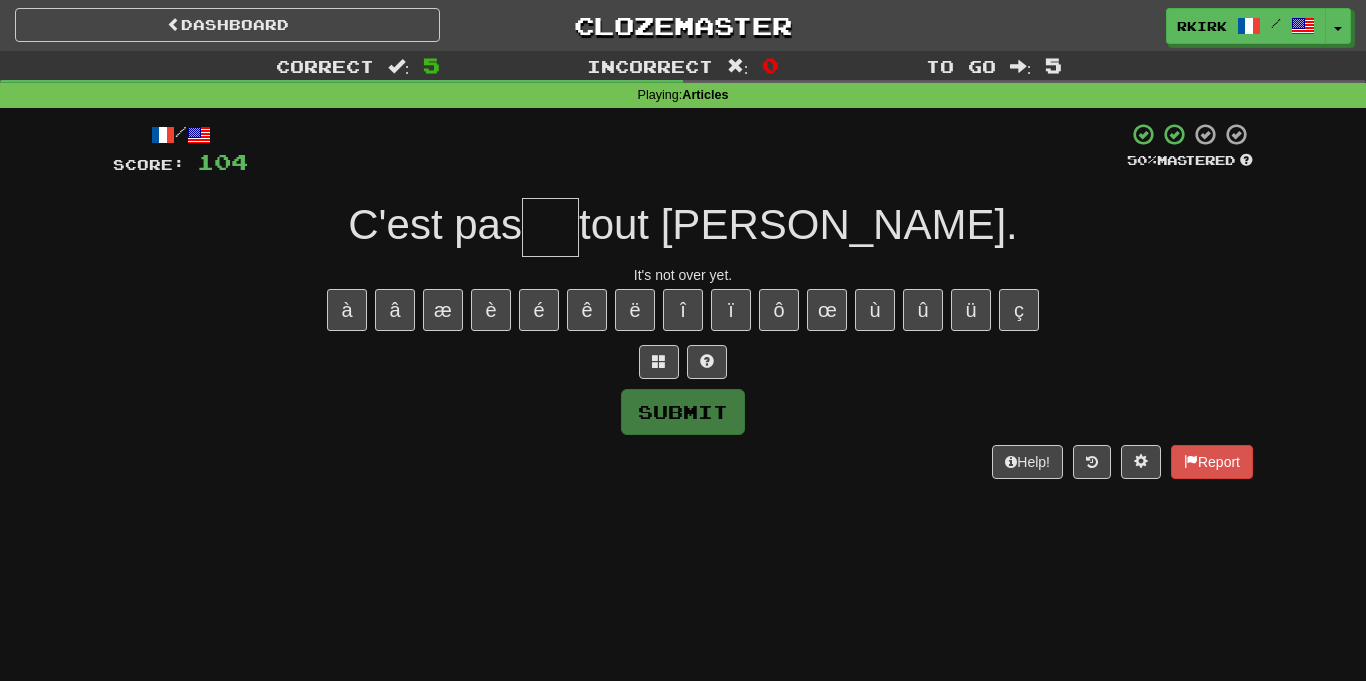 type on "*" 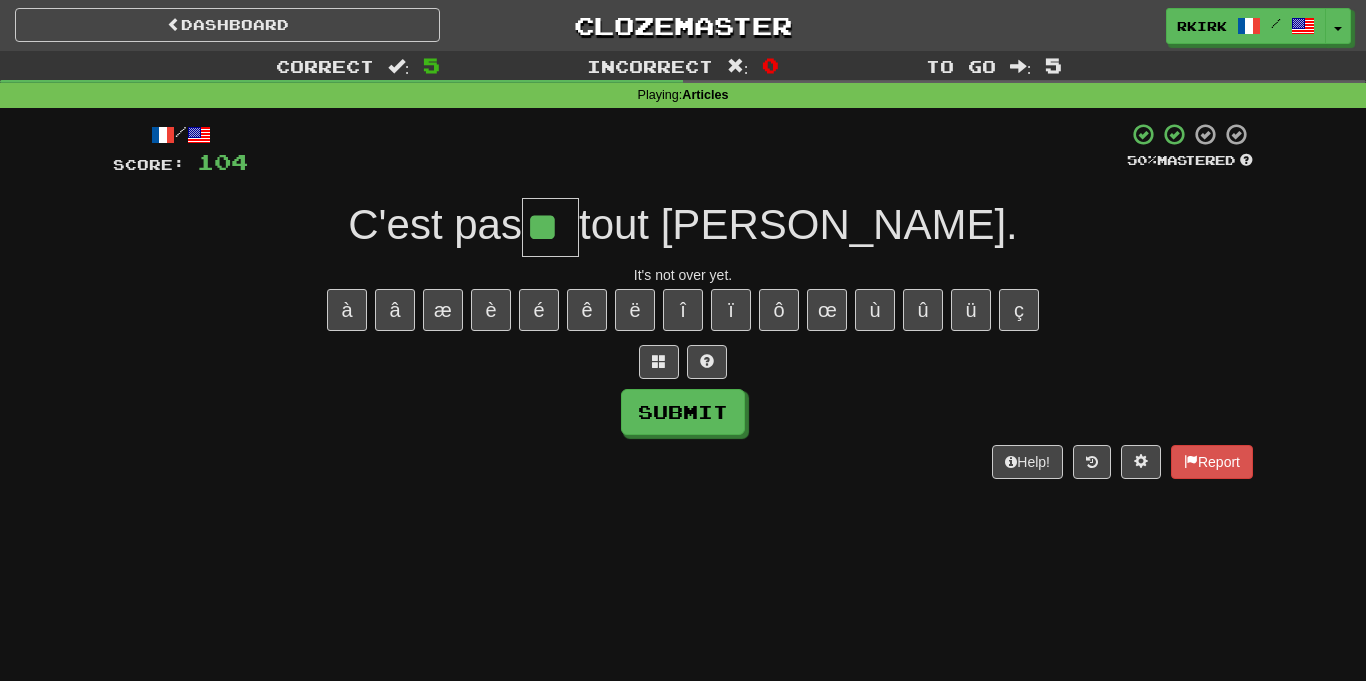 type on "**" 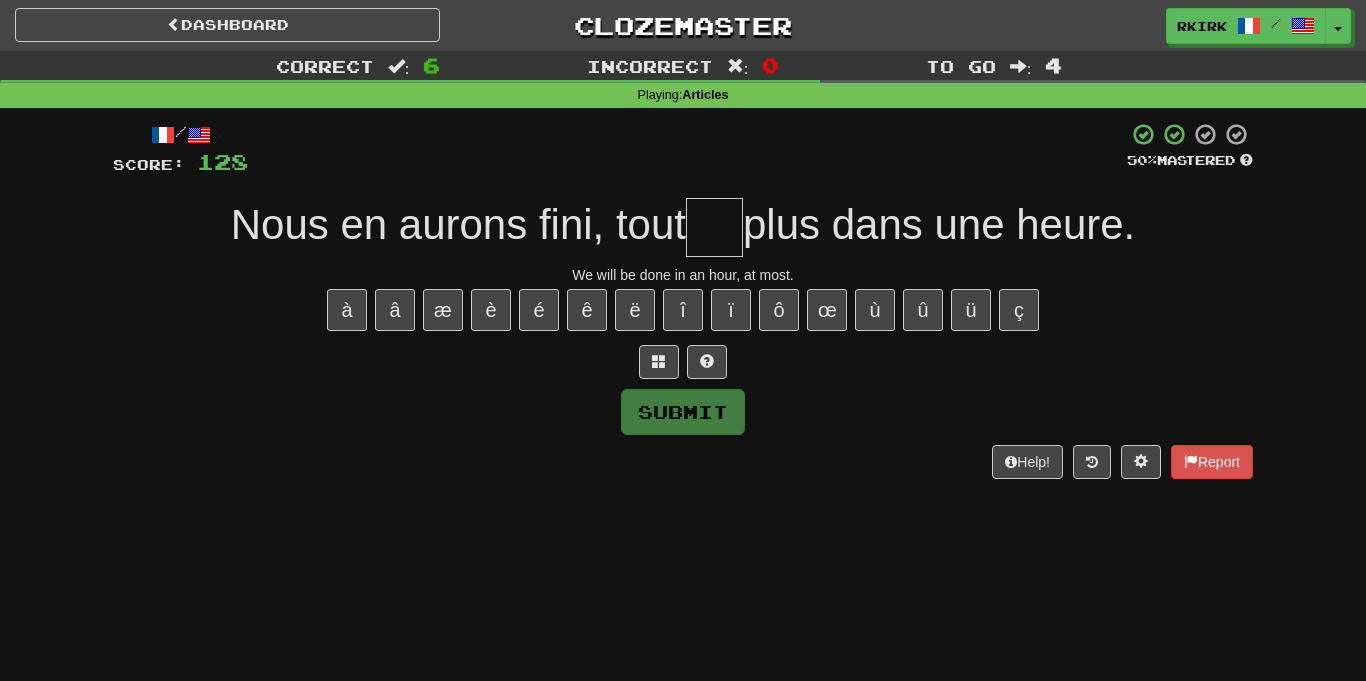 type on "*" 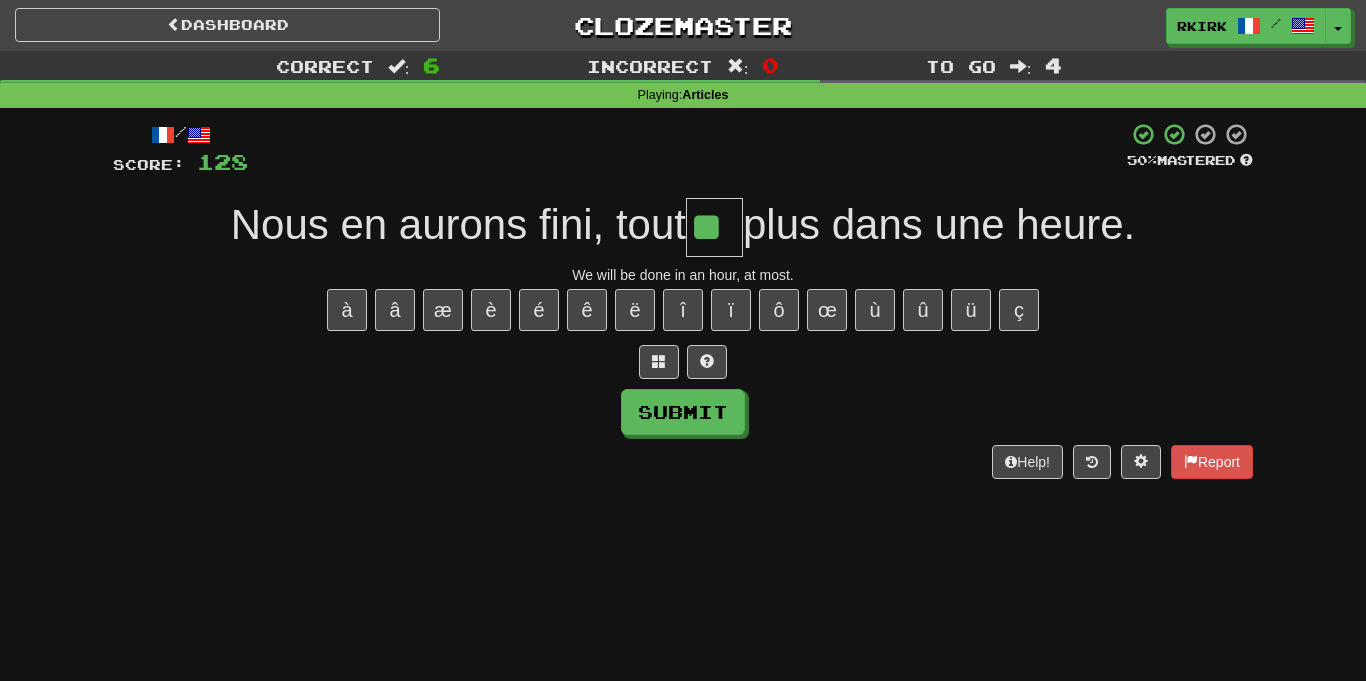 type on "**" 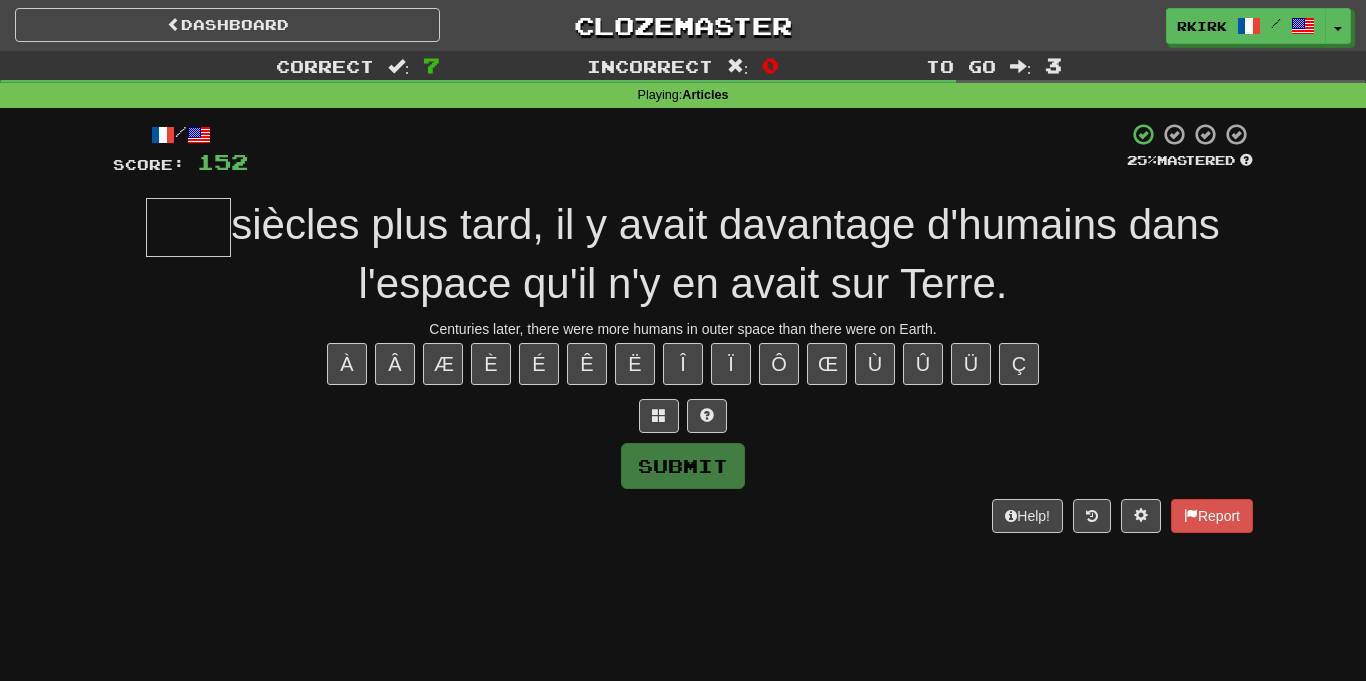 type on "*" 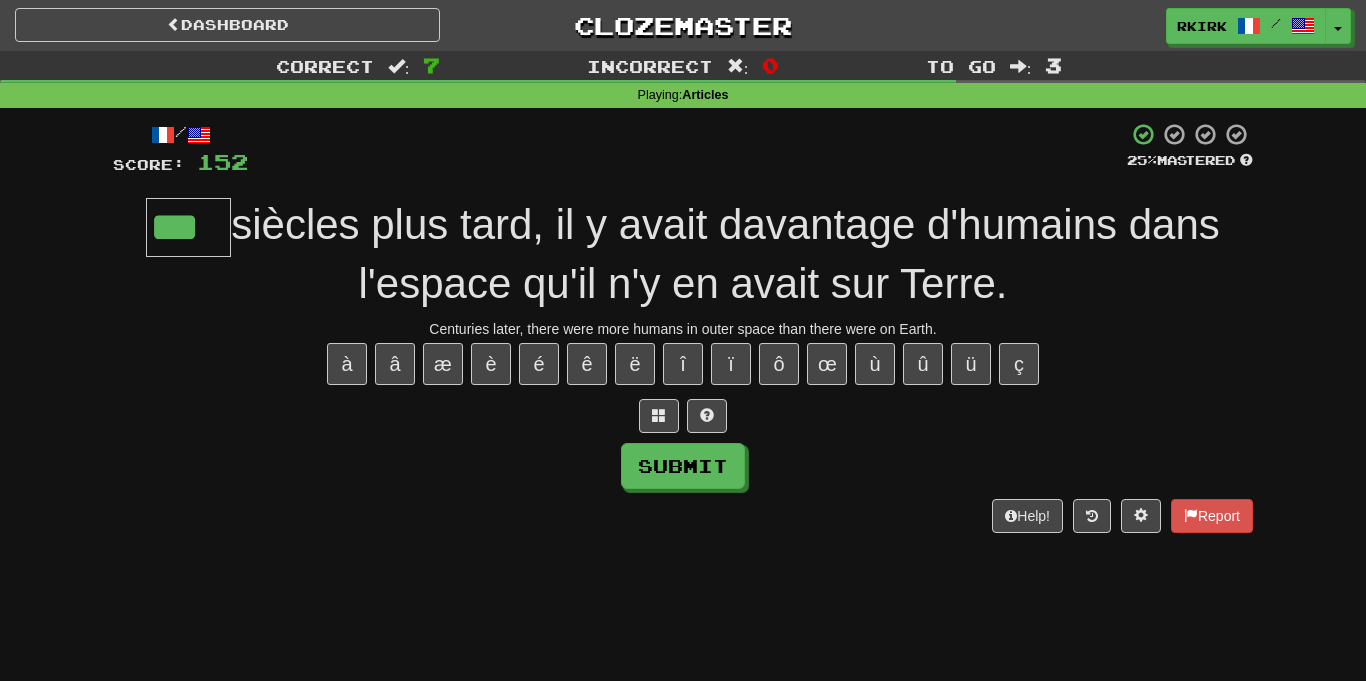 type on "***" 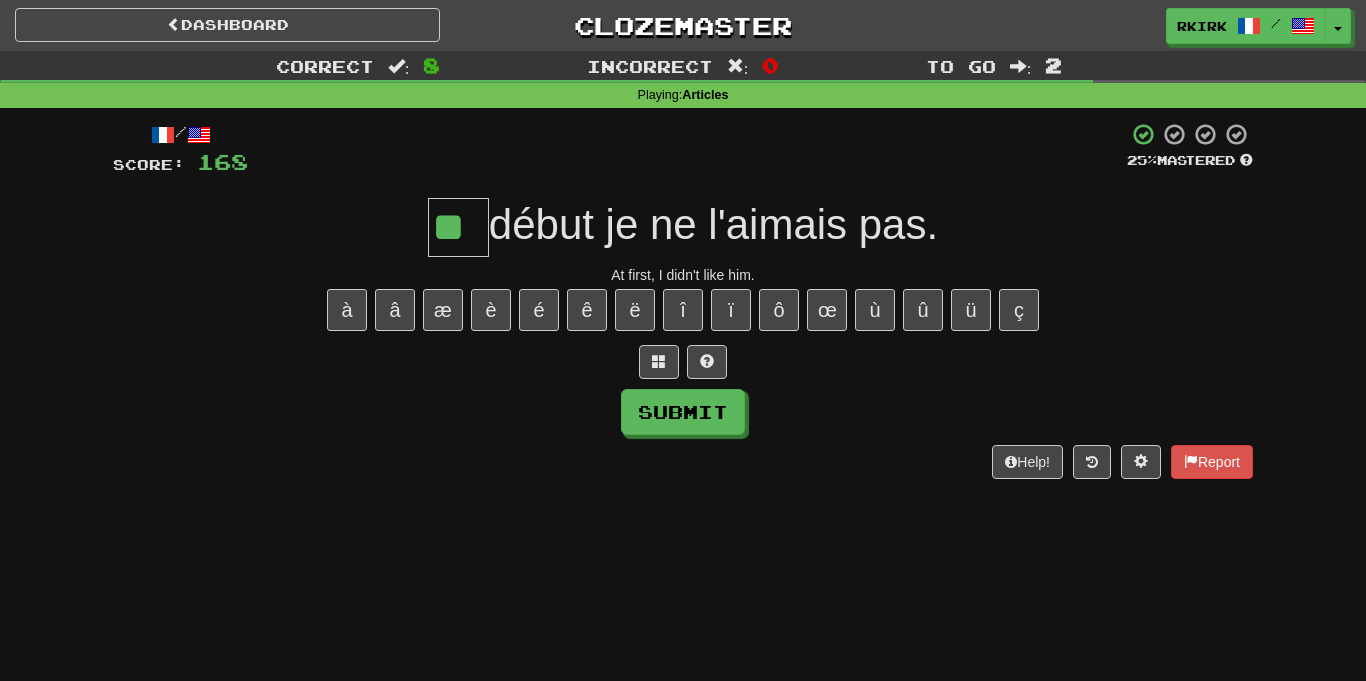 type on "**" 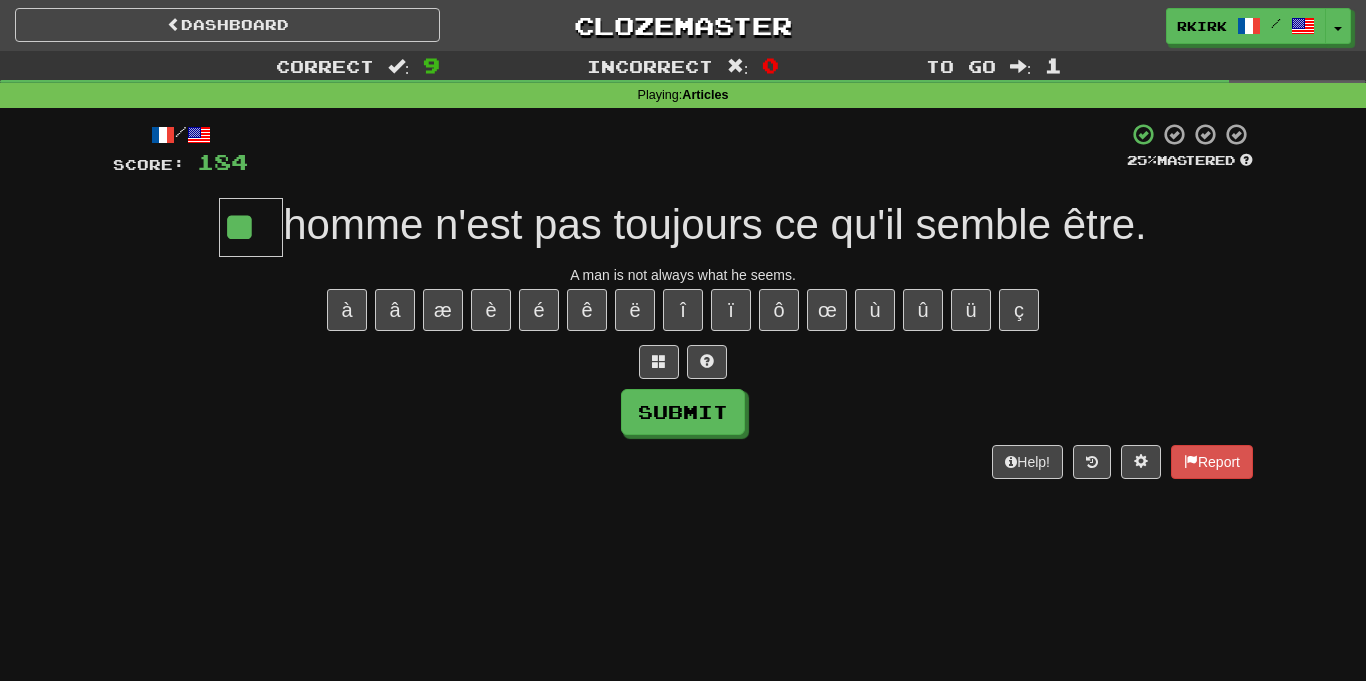 type on "**" 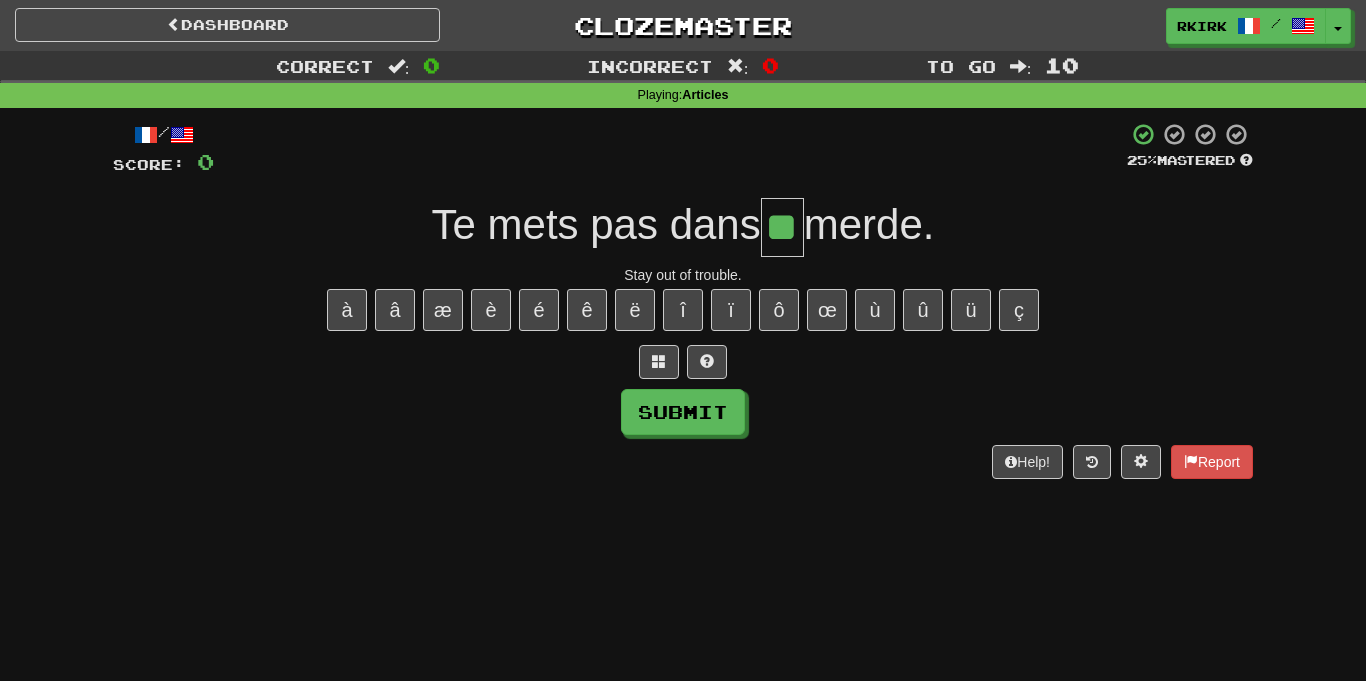 type on "**" 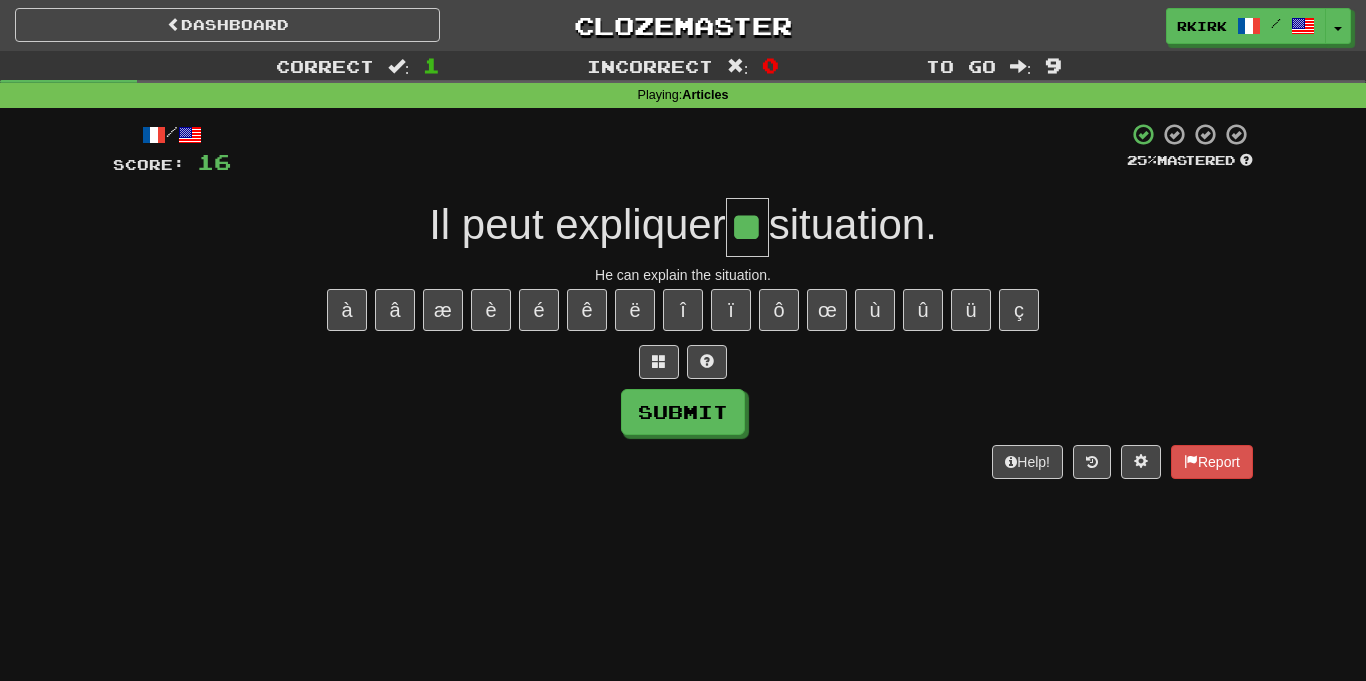 type on "**" 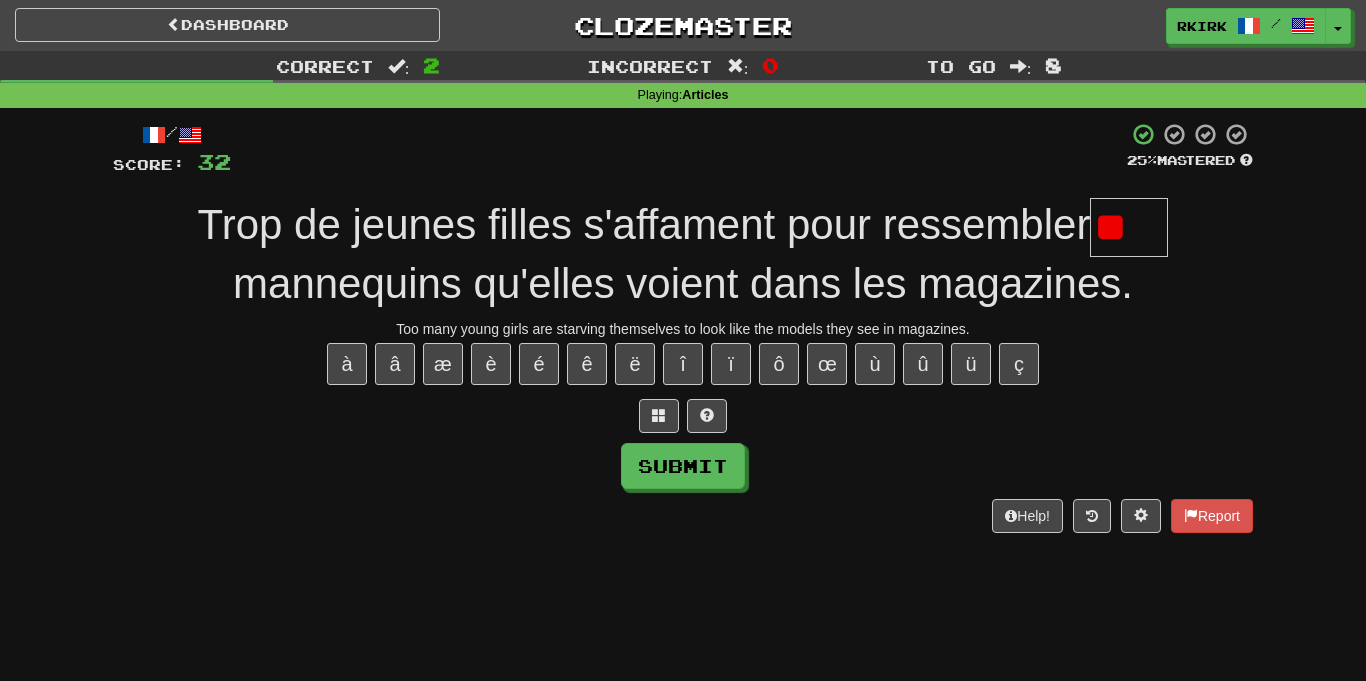 type on "*" 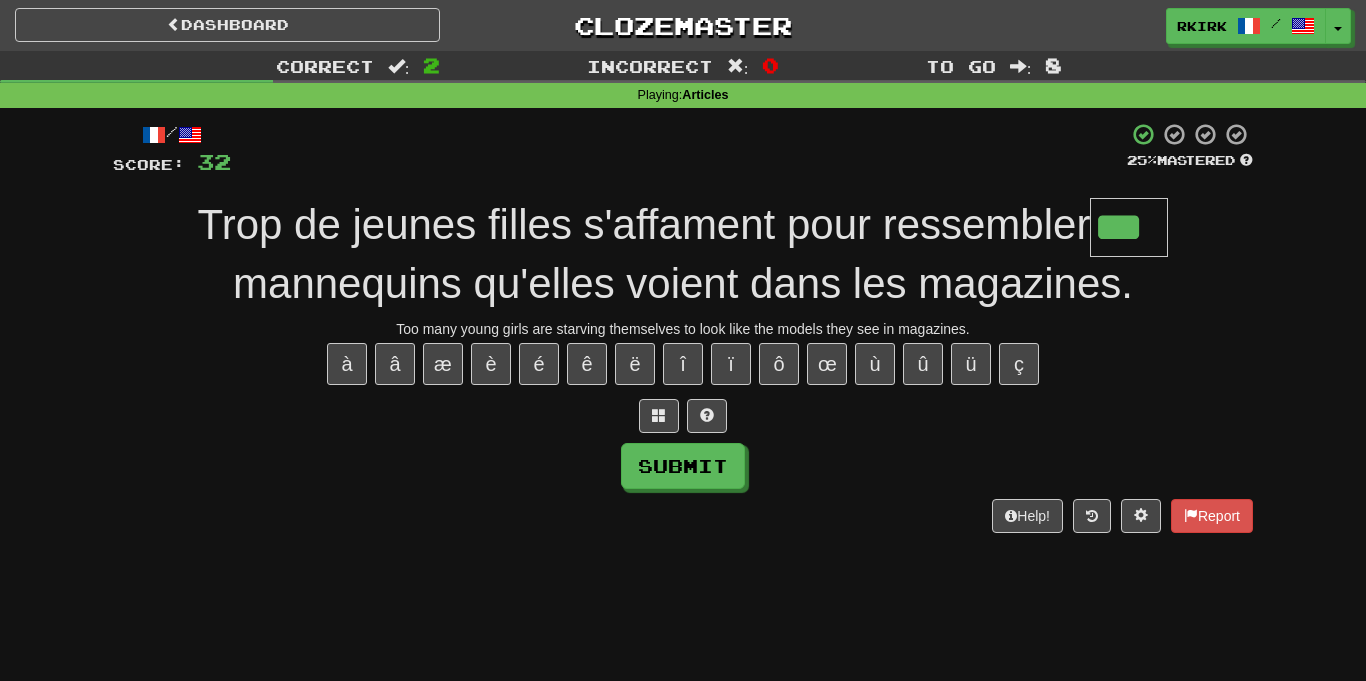 type on "***" 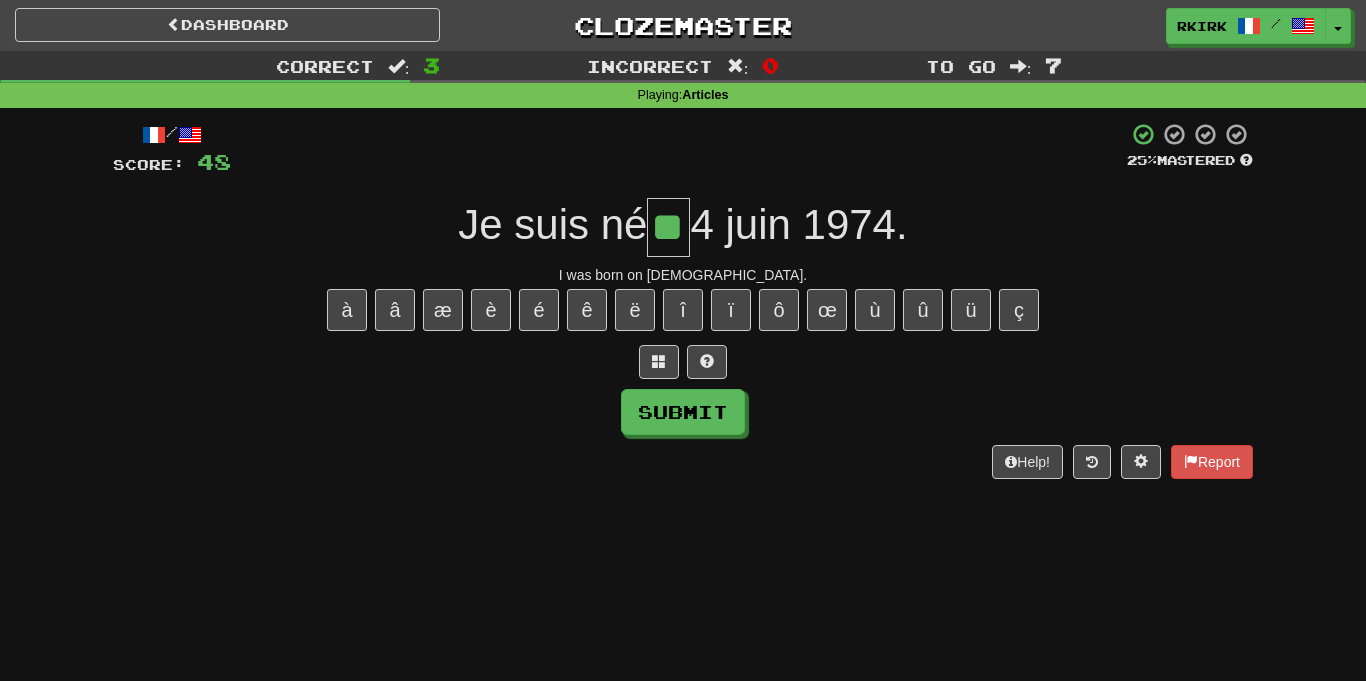 type on "**" 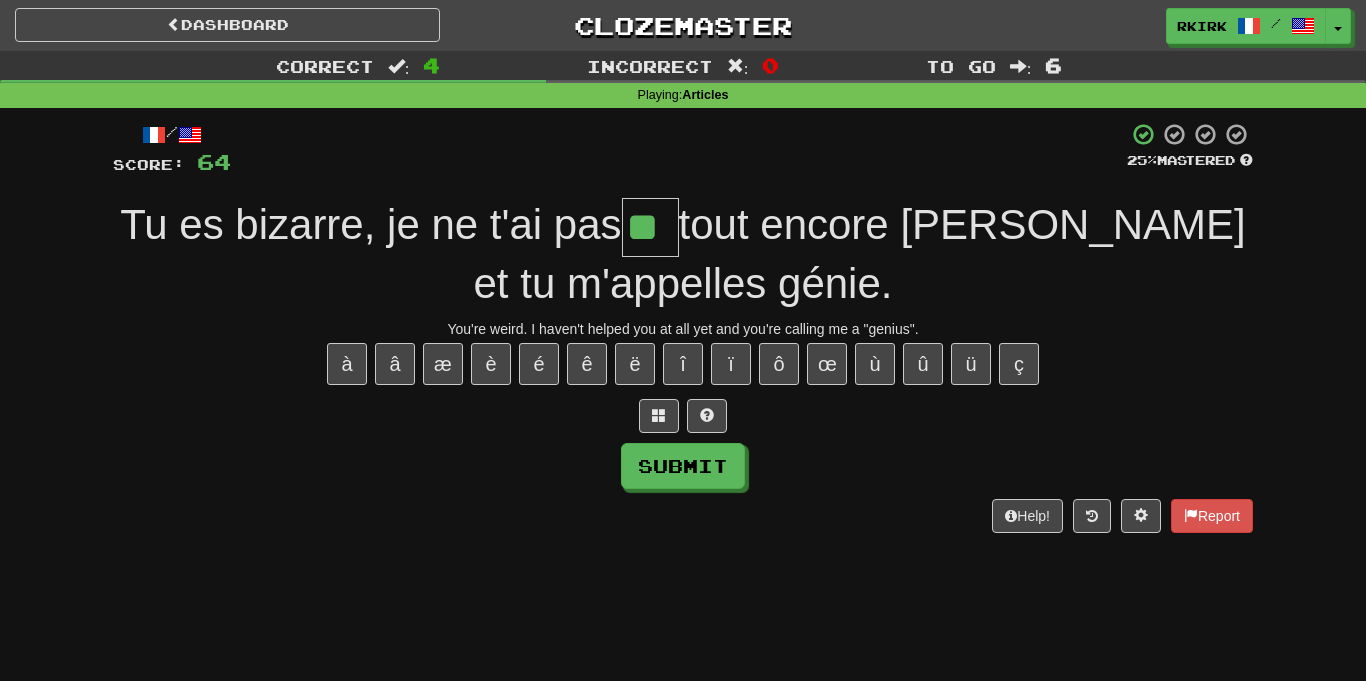 type on "**" 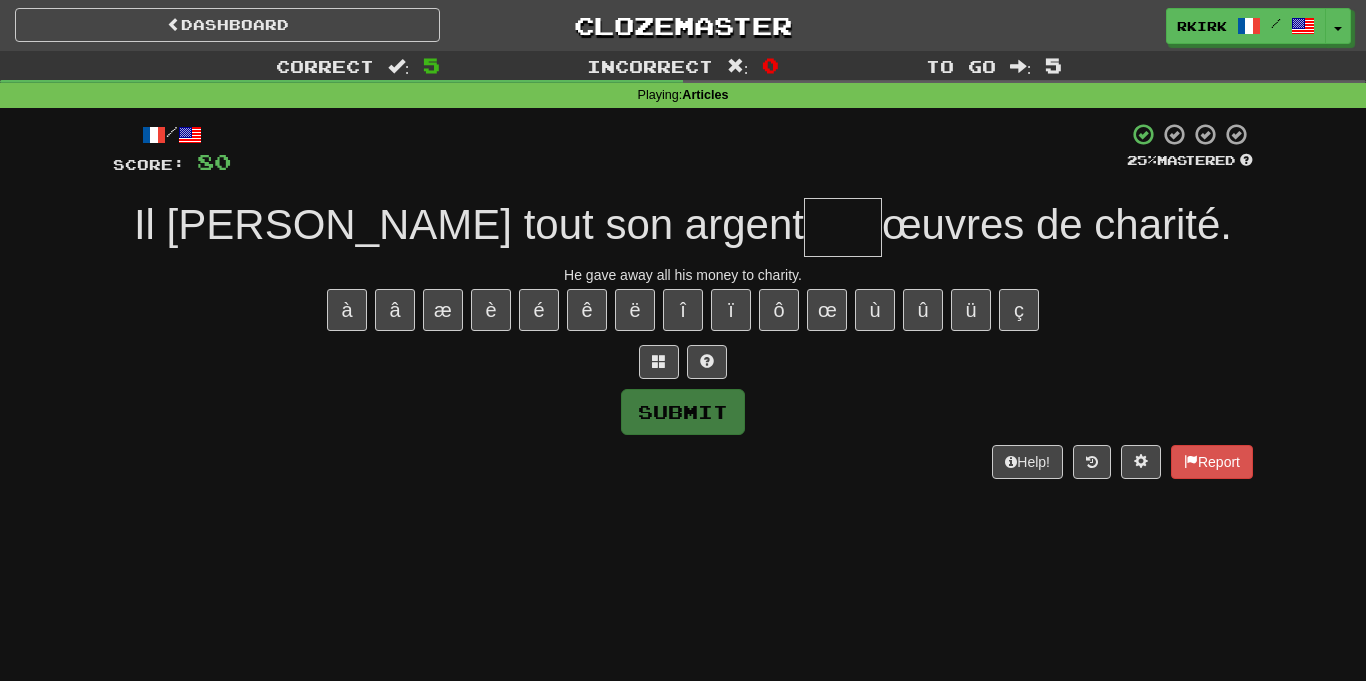 type on "*" 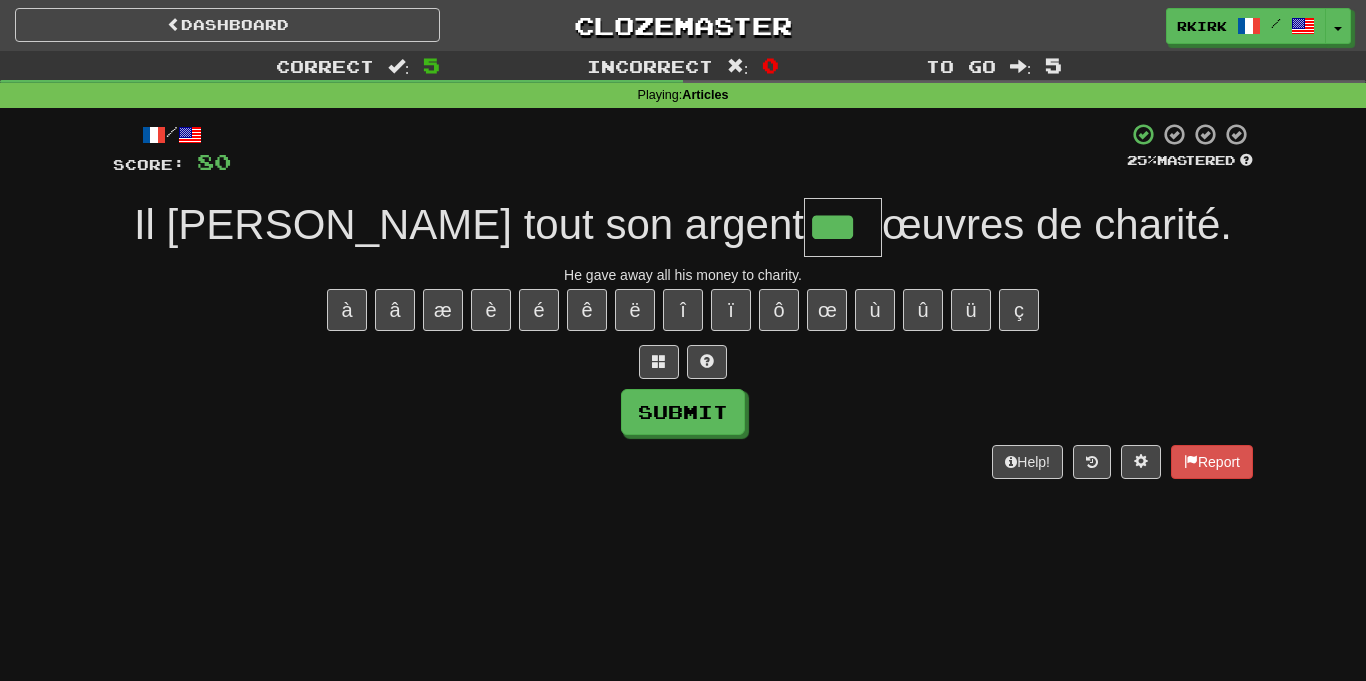 type on "***" 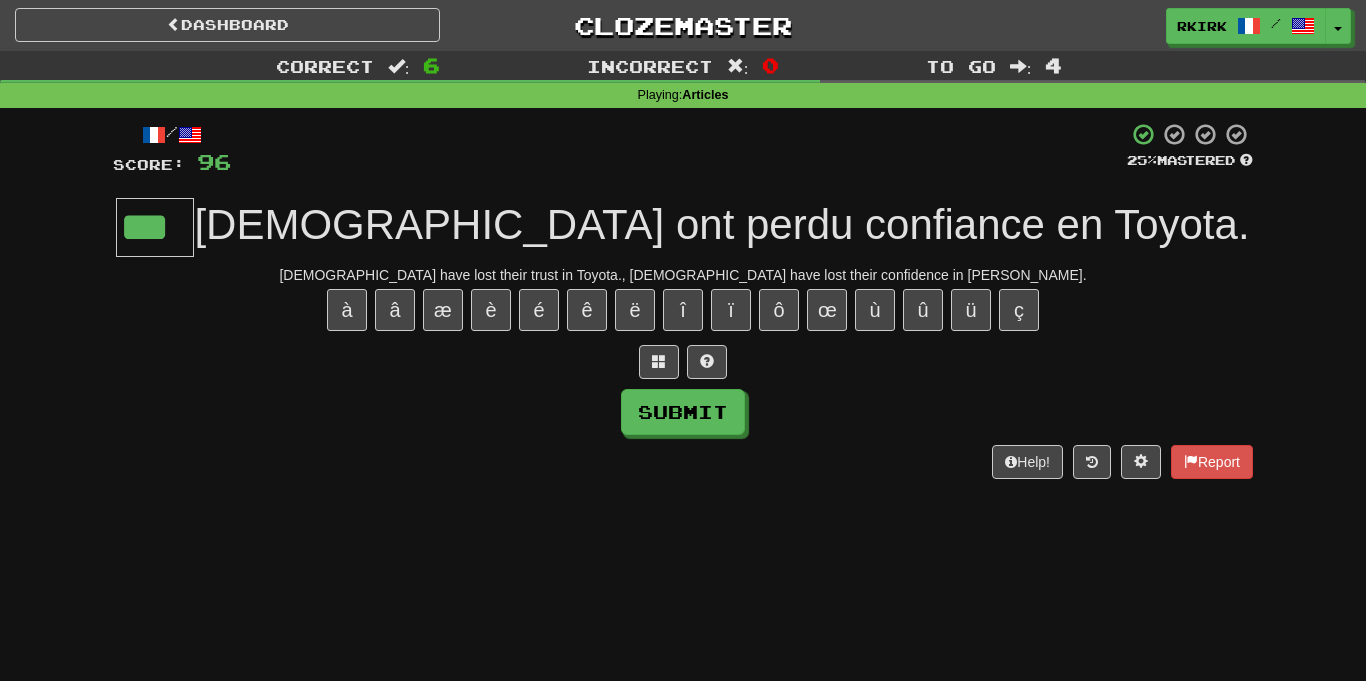 type on "***" 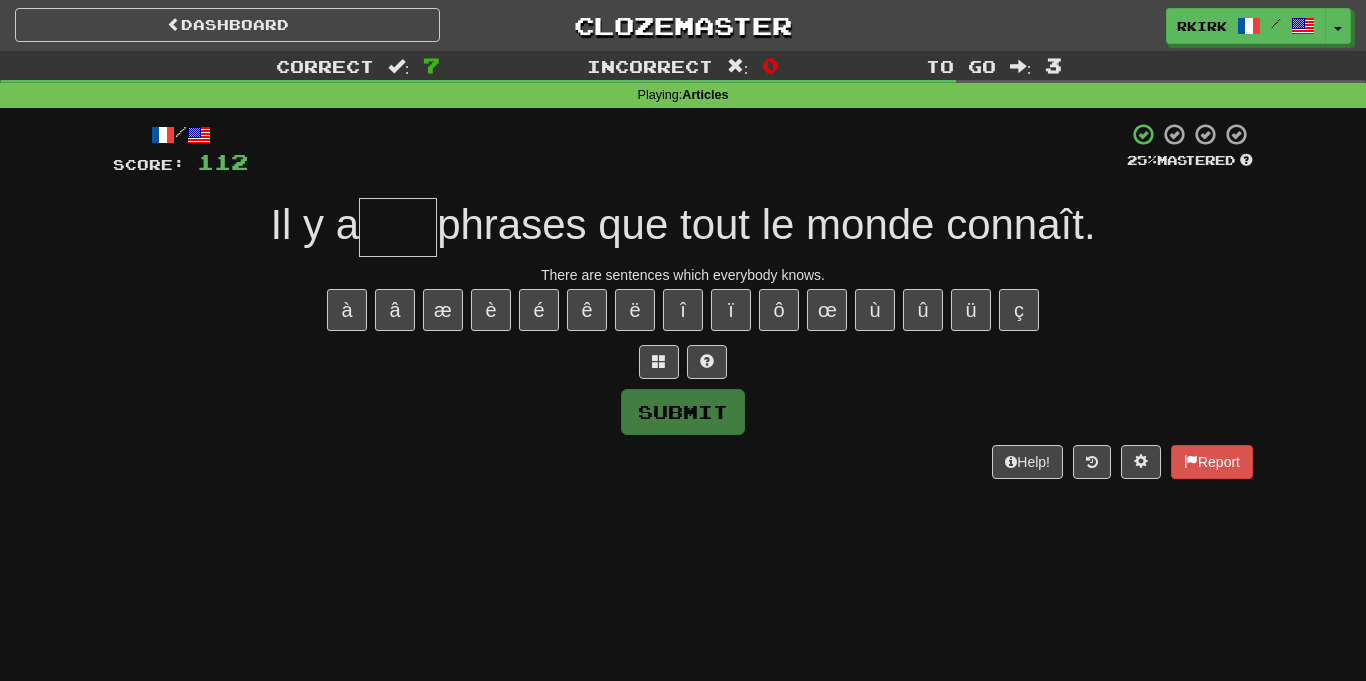 type on "*" 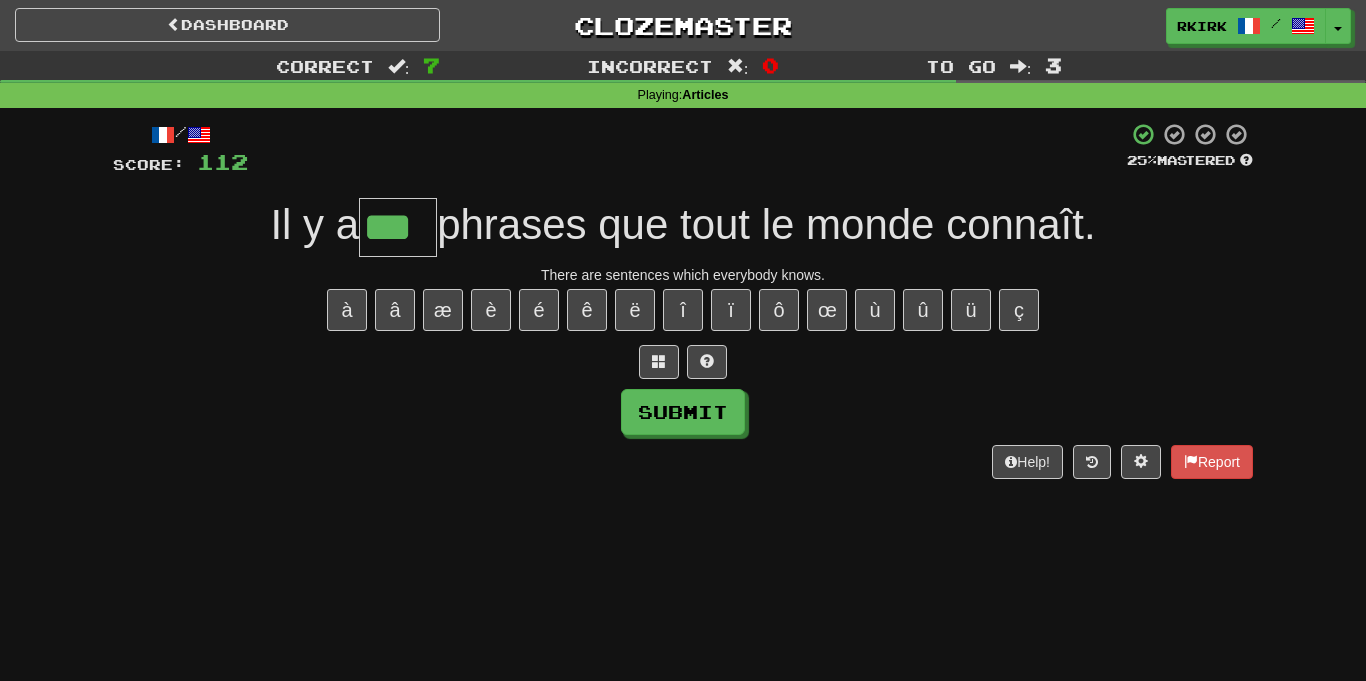 type on "***" 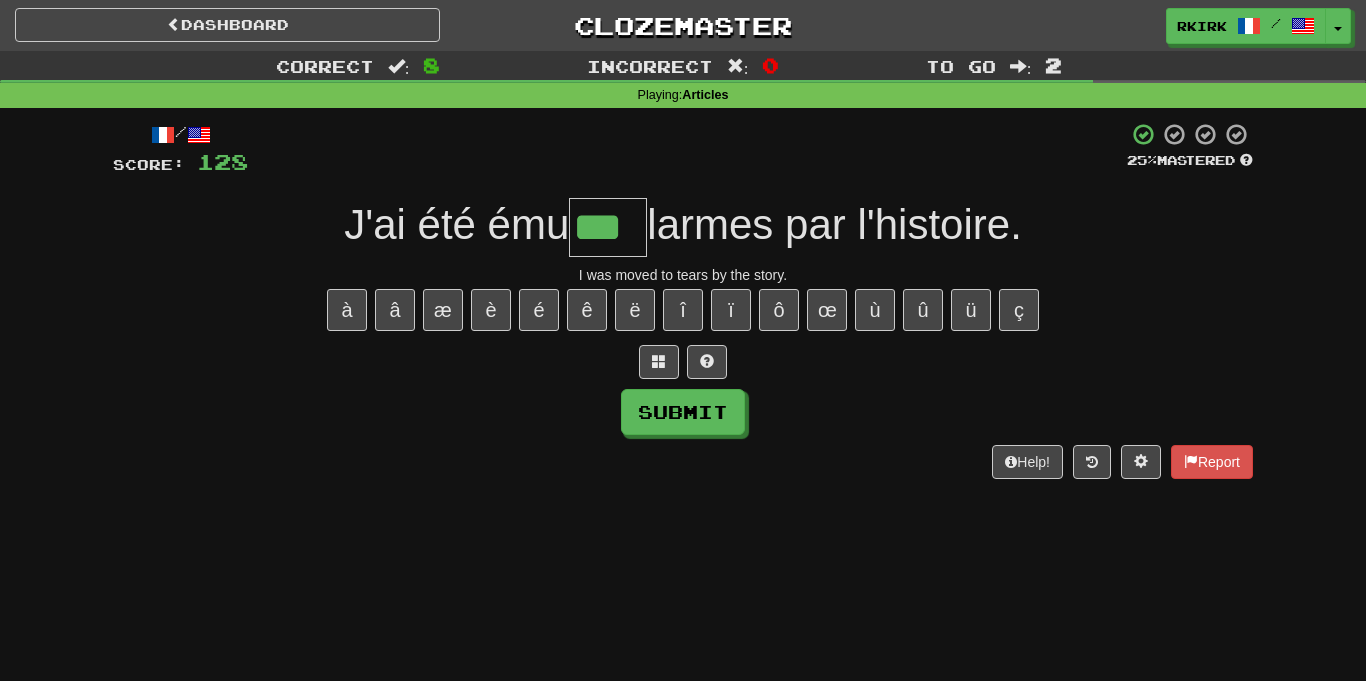 type on "***" 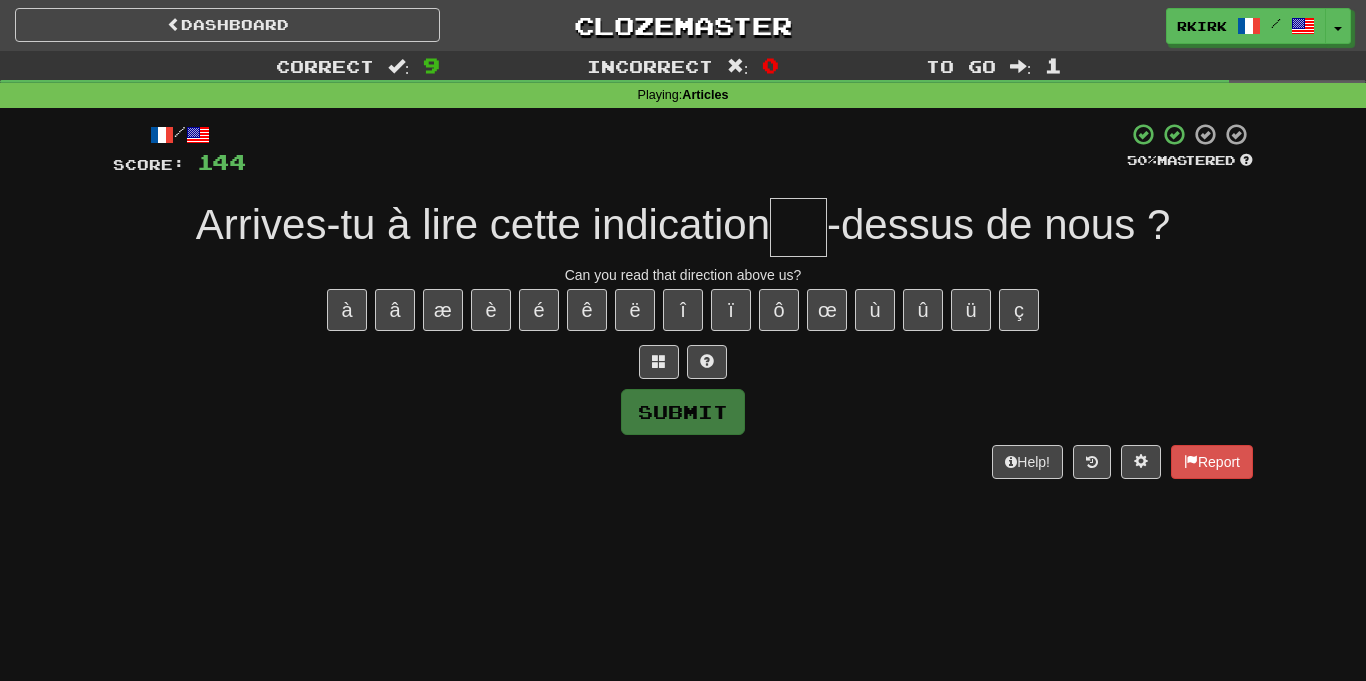 type on "*" 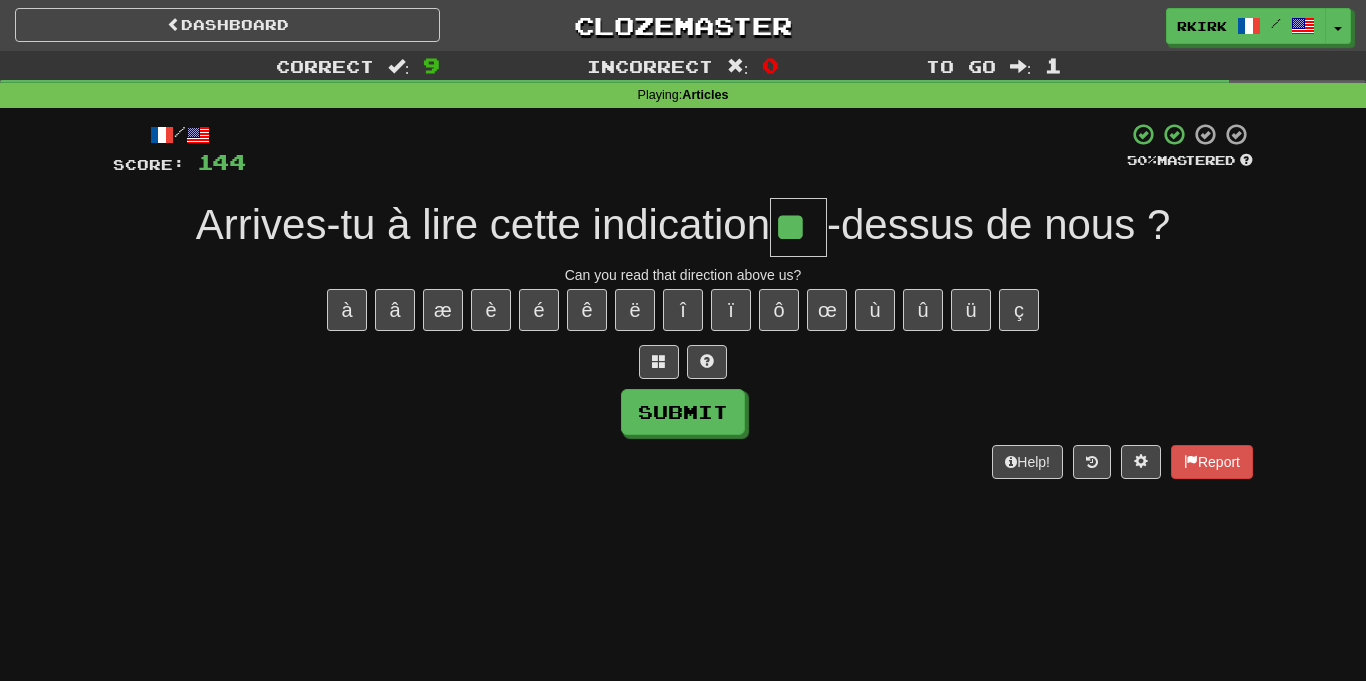 type on "**" 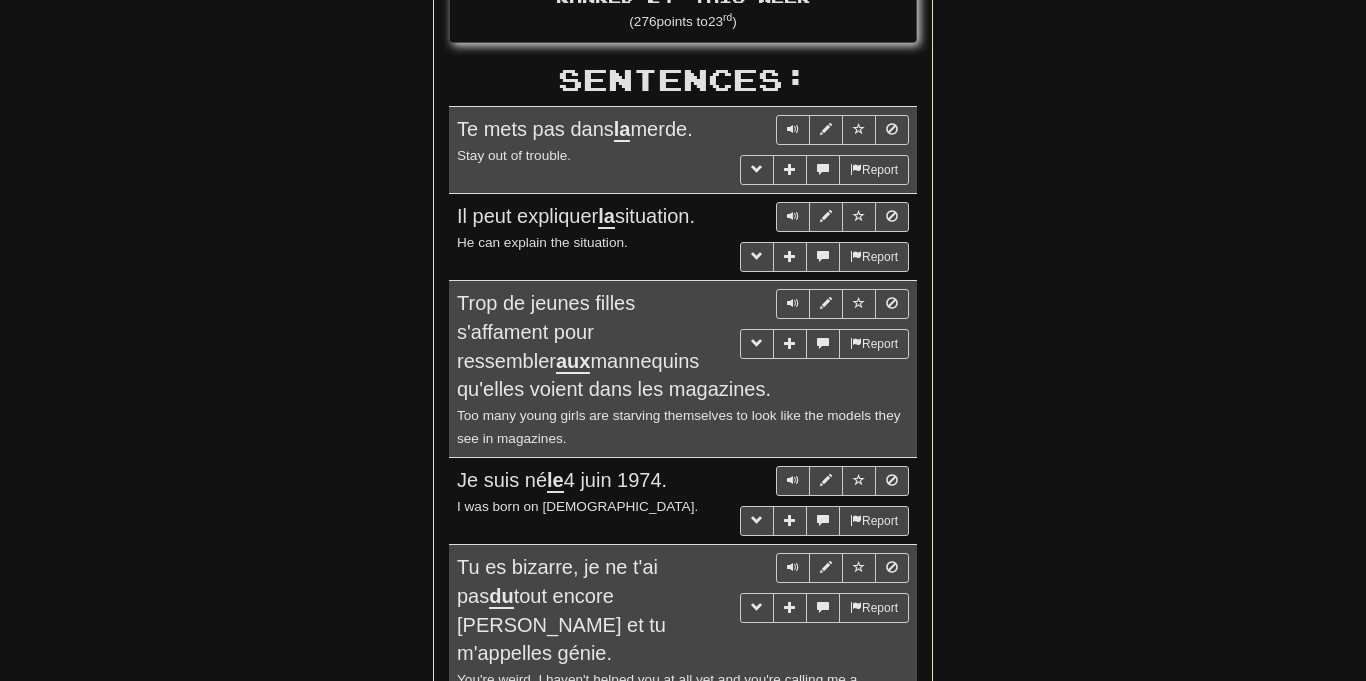 scroll, scrollTop: 2070, scrollLeft: 0, axis: vertical 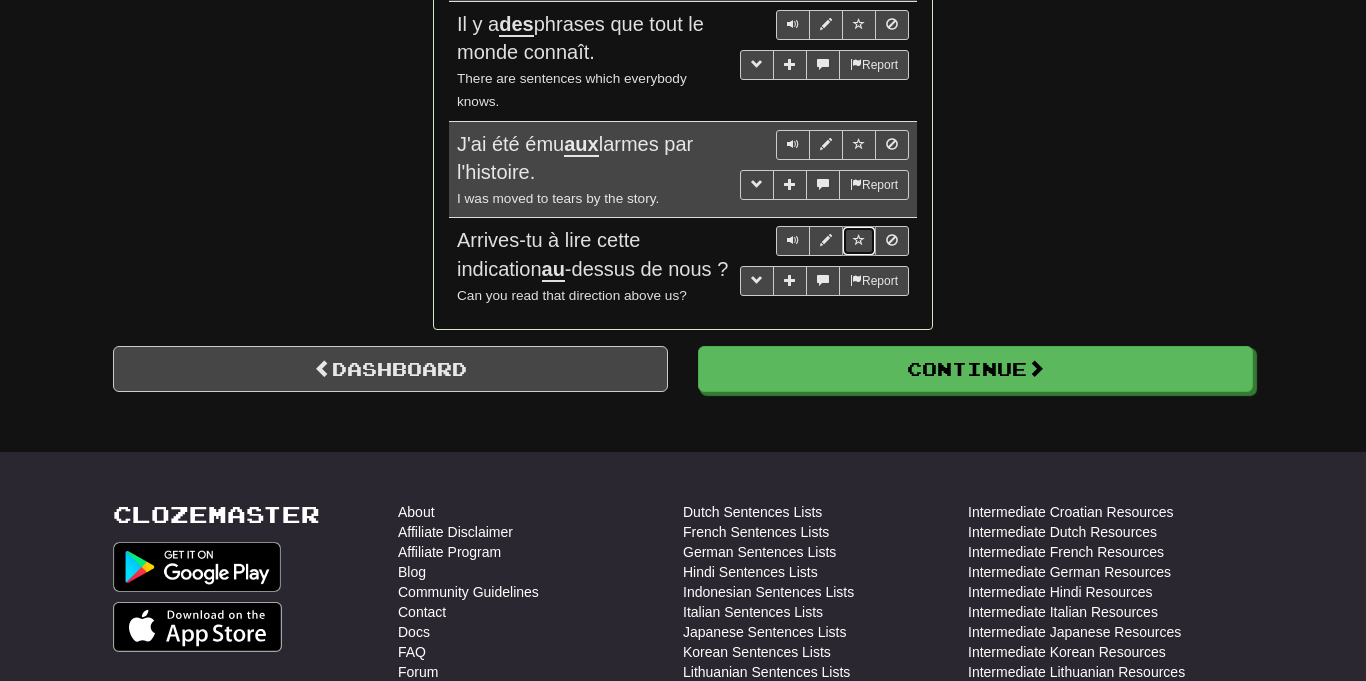 click at bounding box center (859, 240) 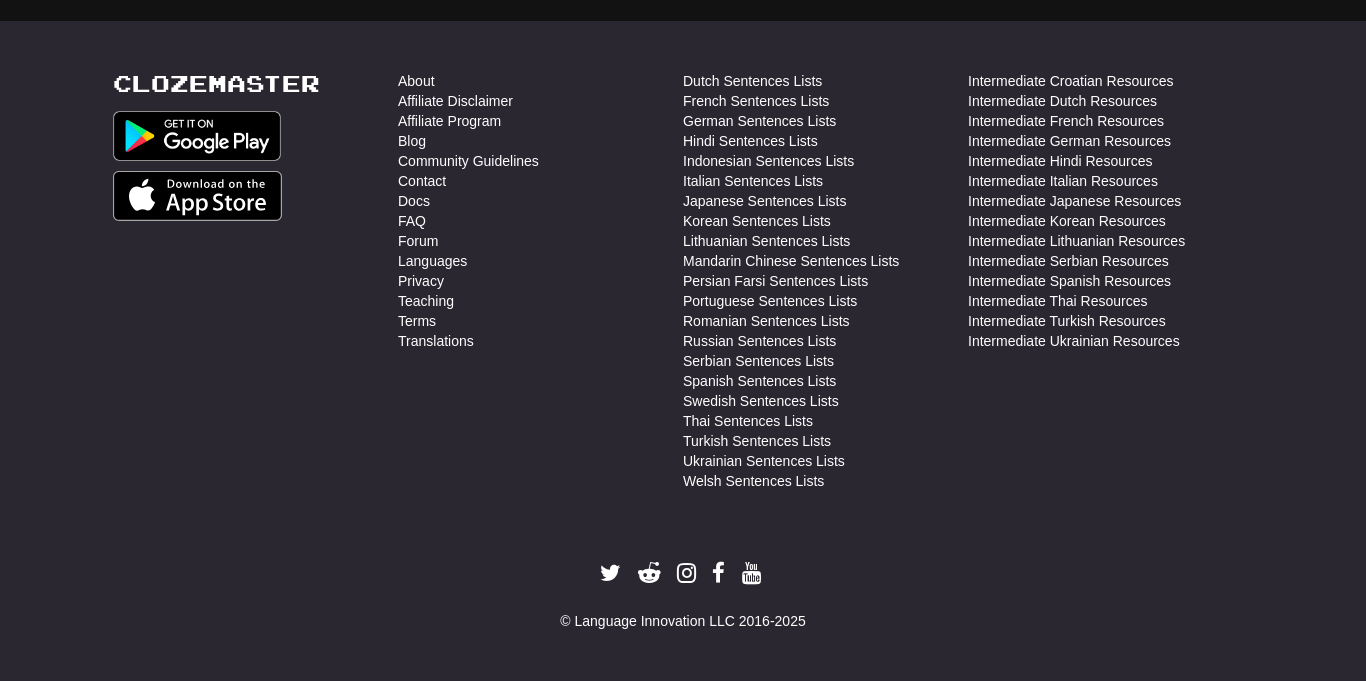 scroll, scrollTop: 710, scrollLeft: 0, axis: vertical 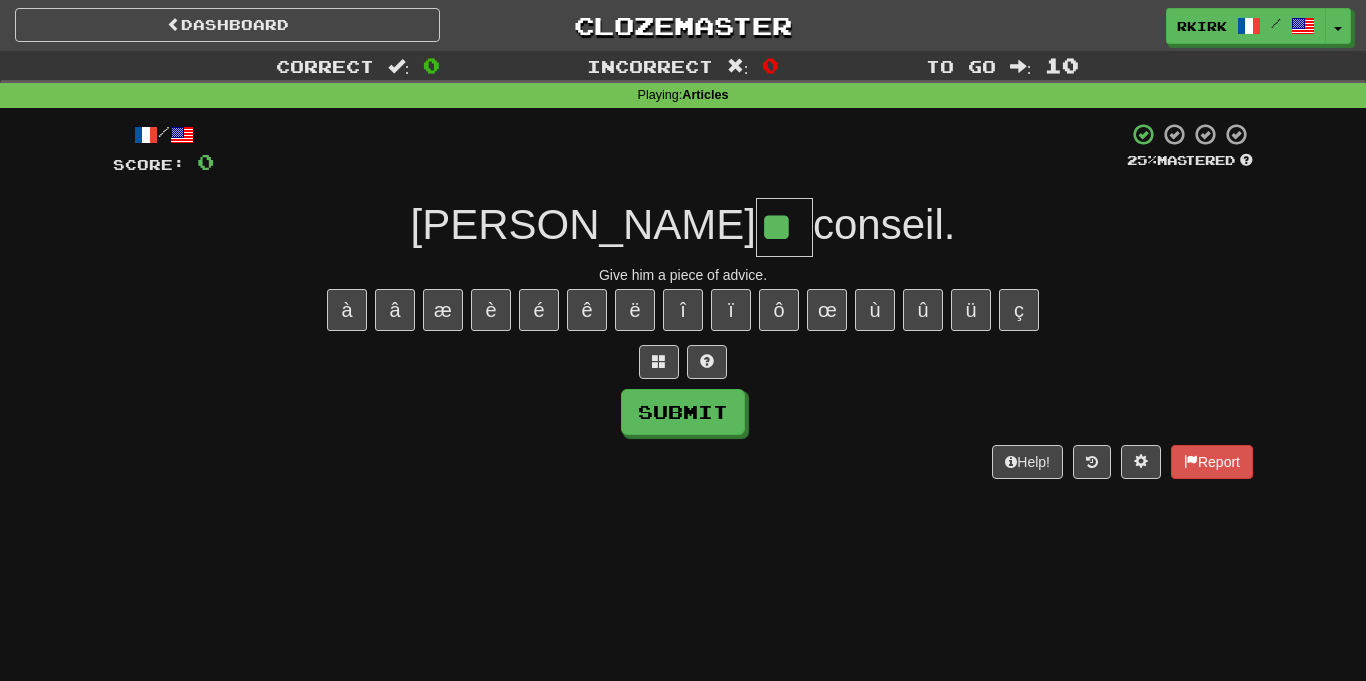 type on "**" 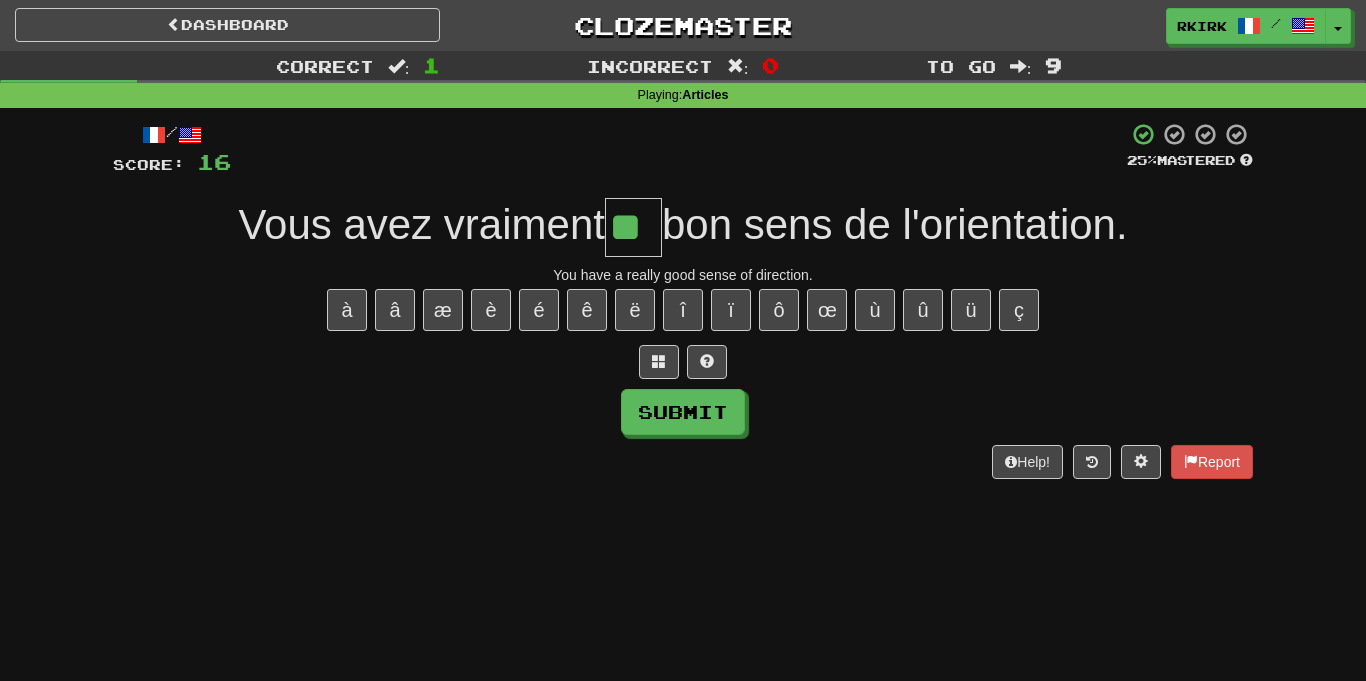 type on "**" 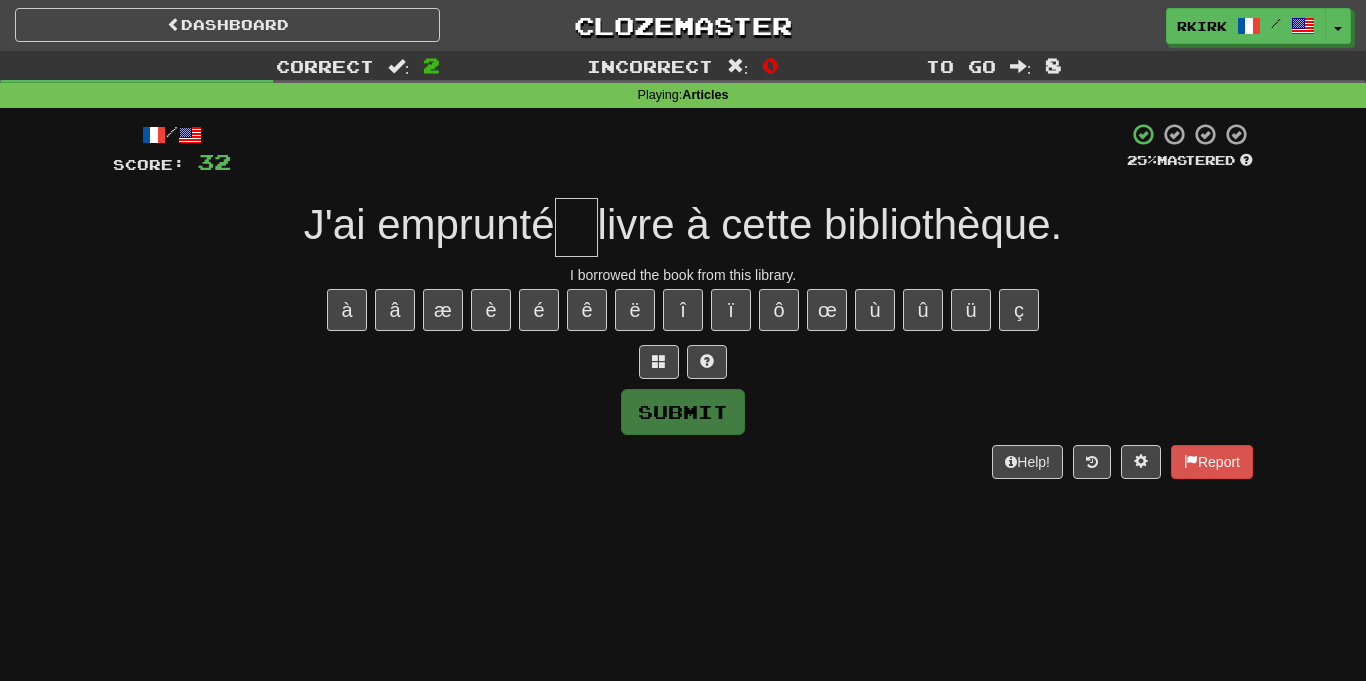 type on "*" 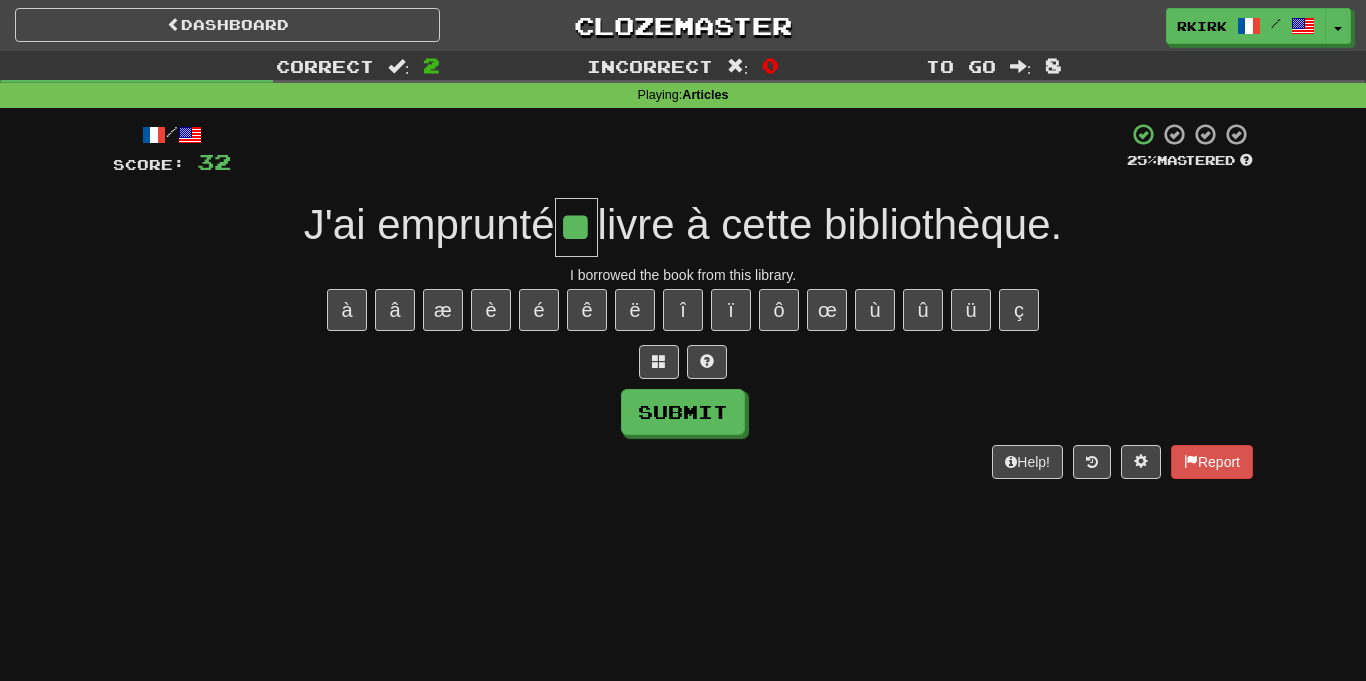 type on "**" 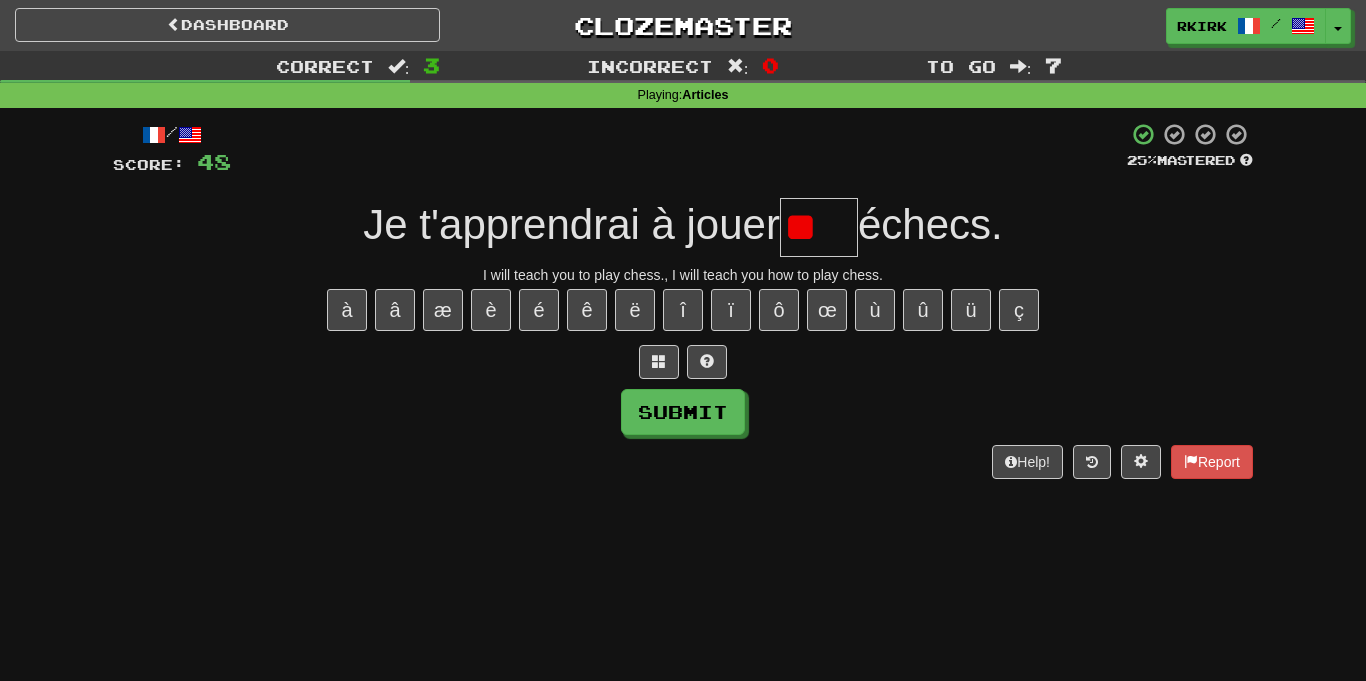 type on "*" 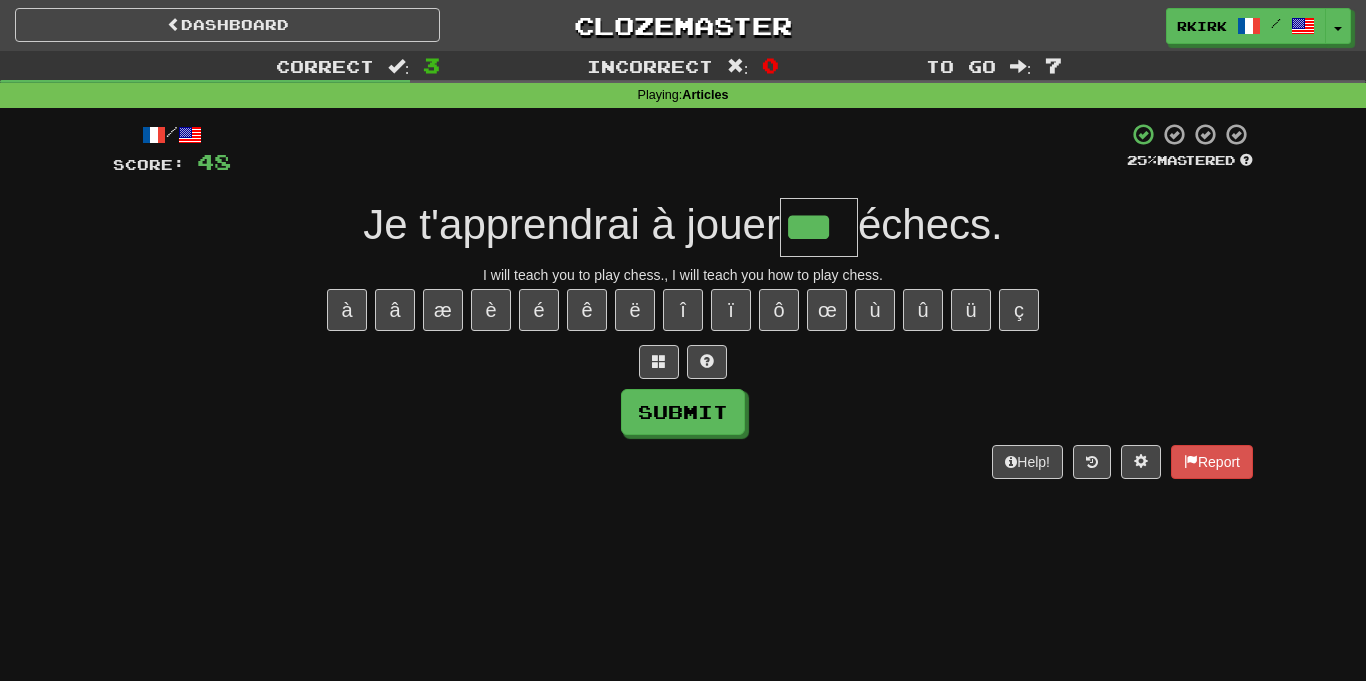 type on "***" 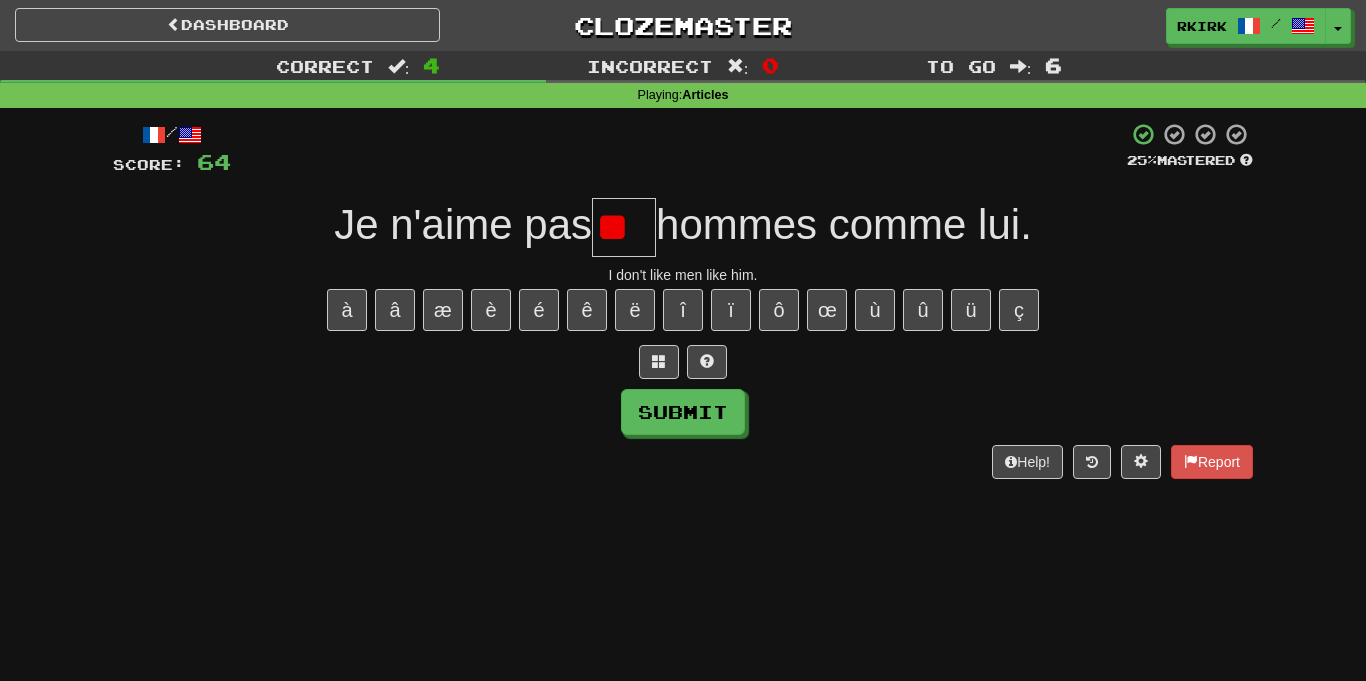 type on "*" 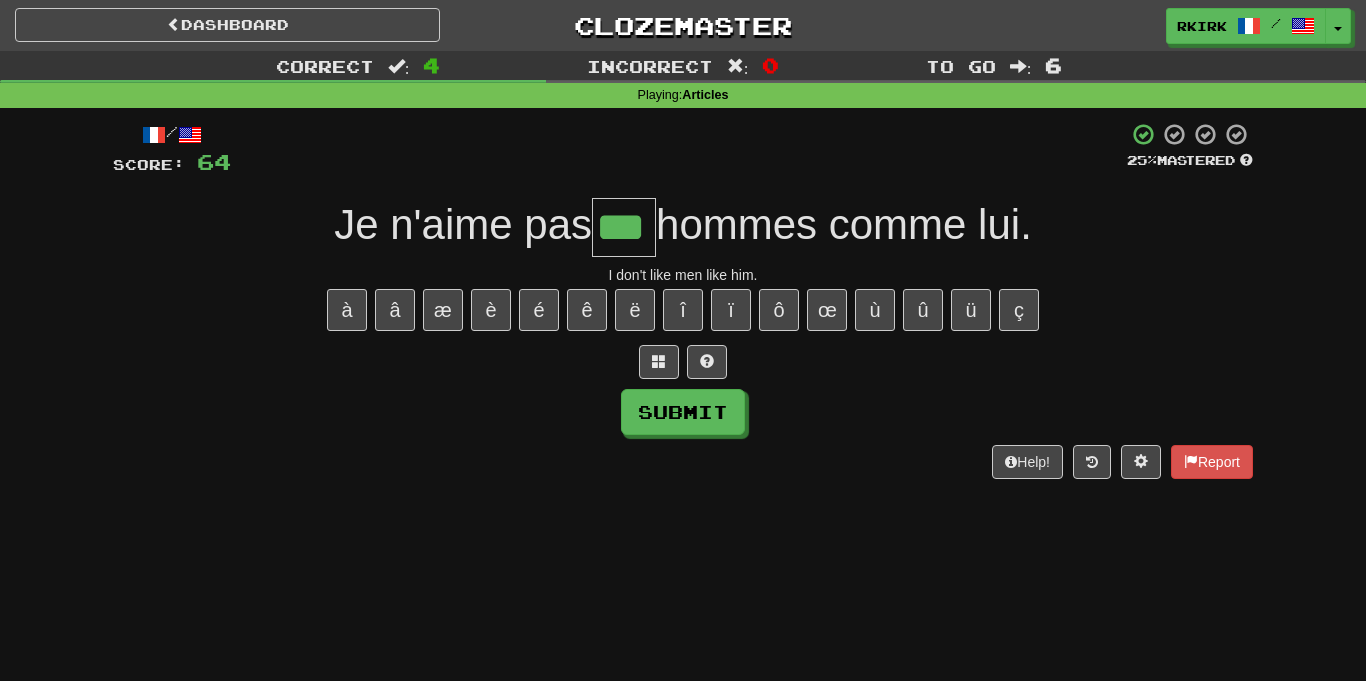 type on "***" 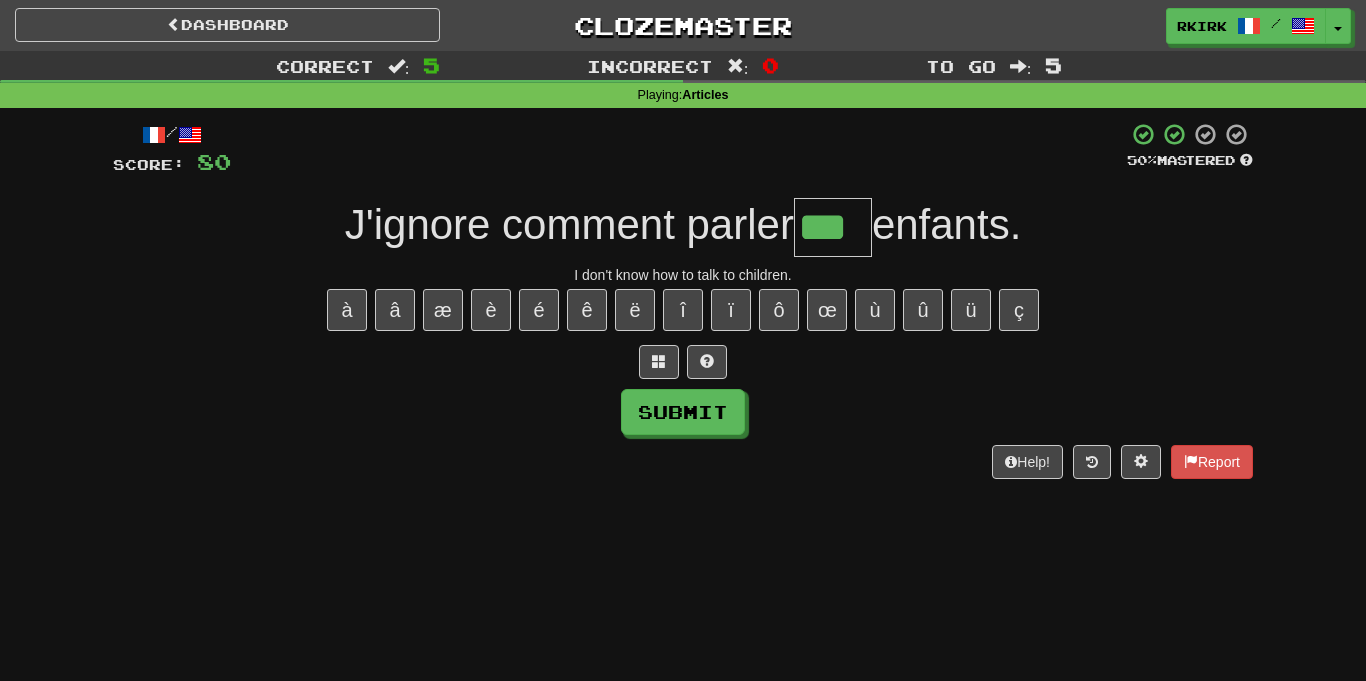 type on "***" 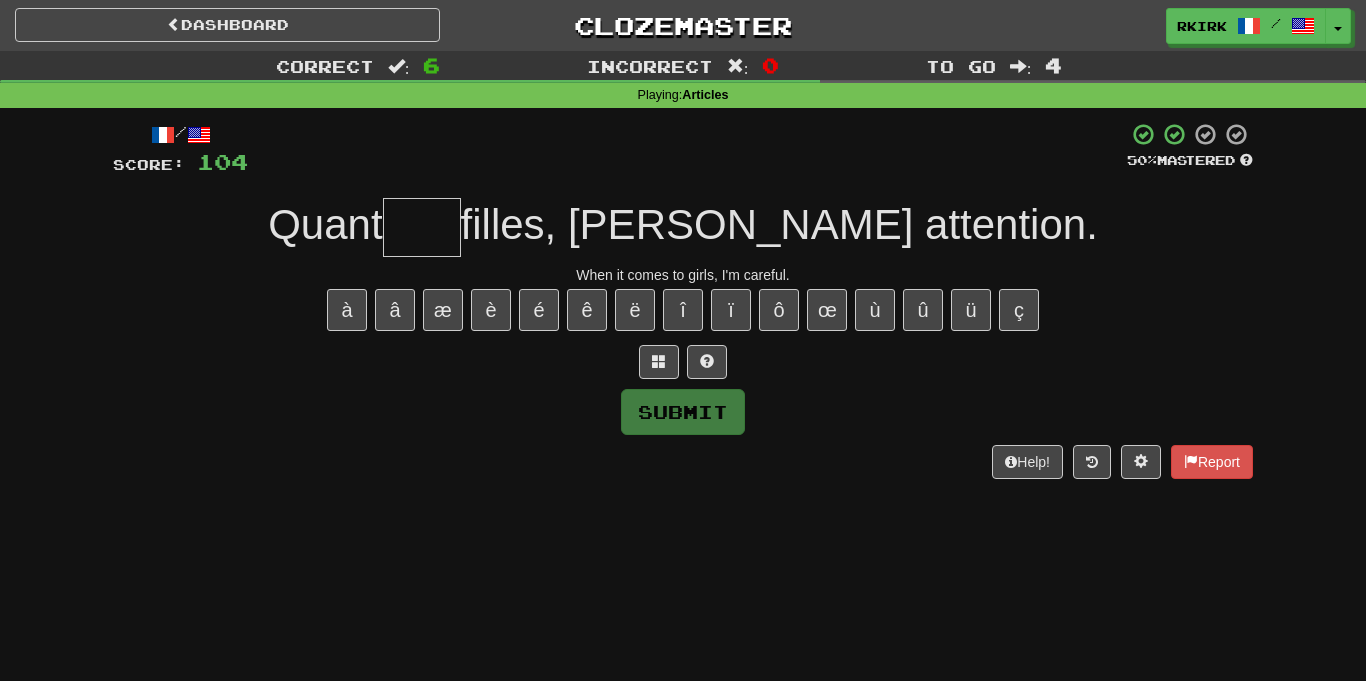 type on "*" 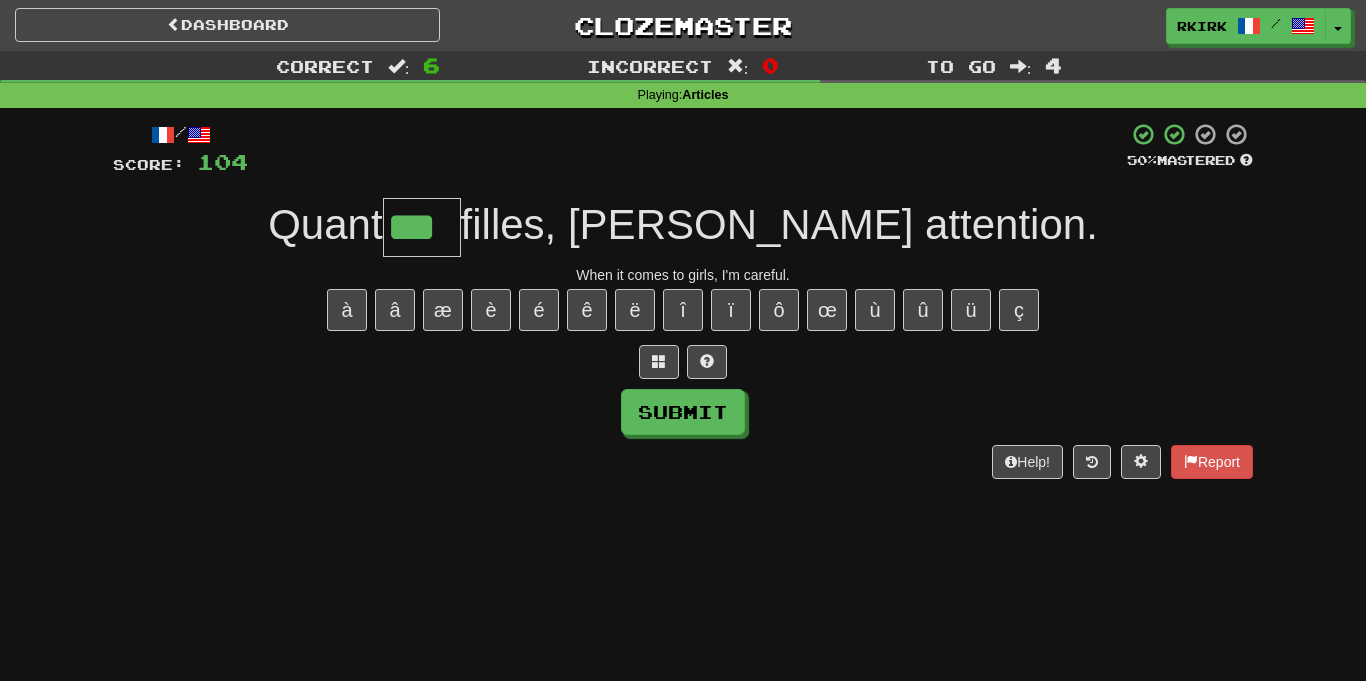 type on "***" 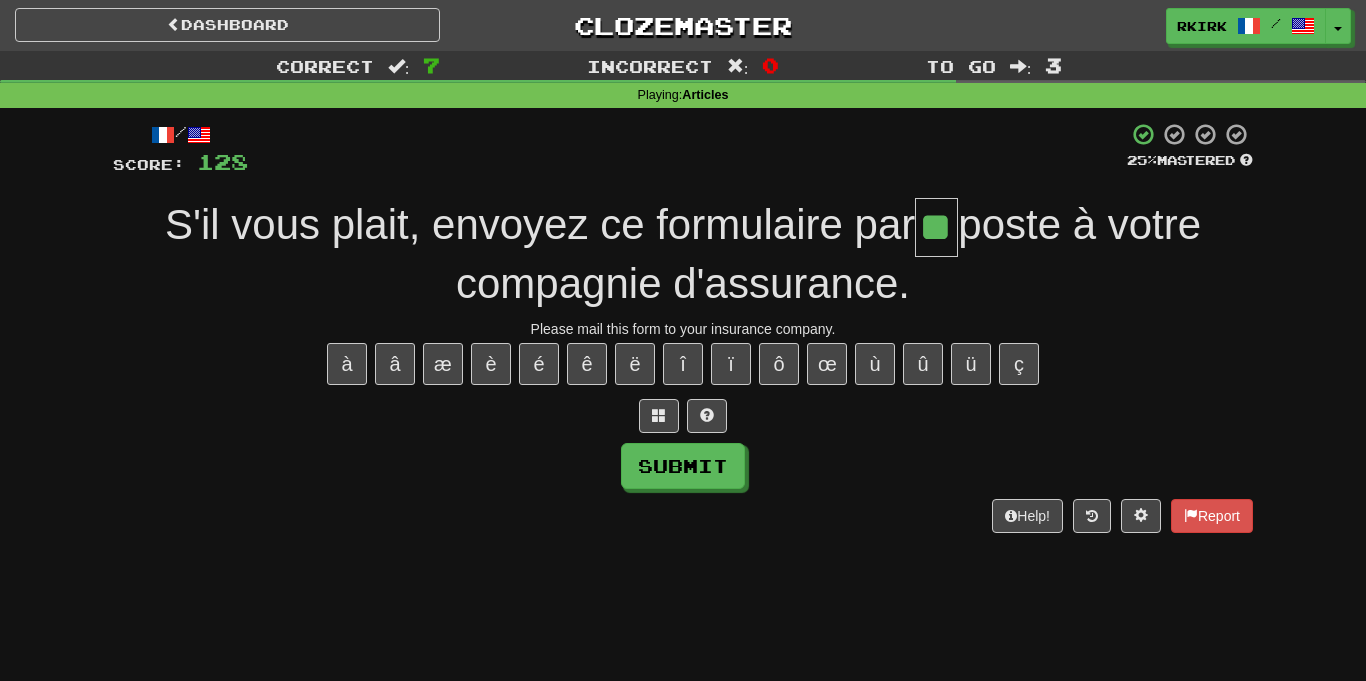 type on "**" 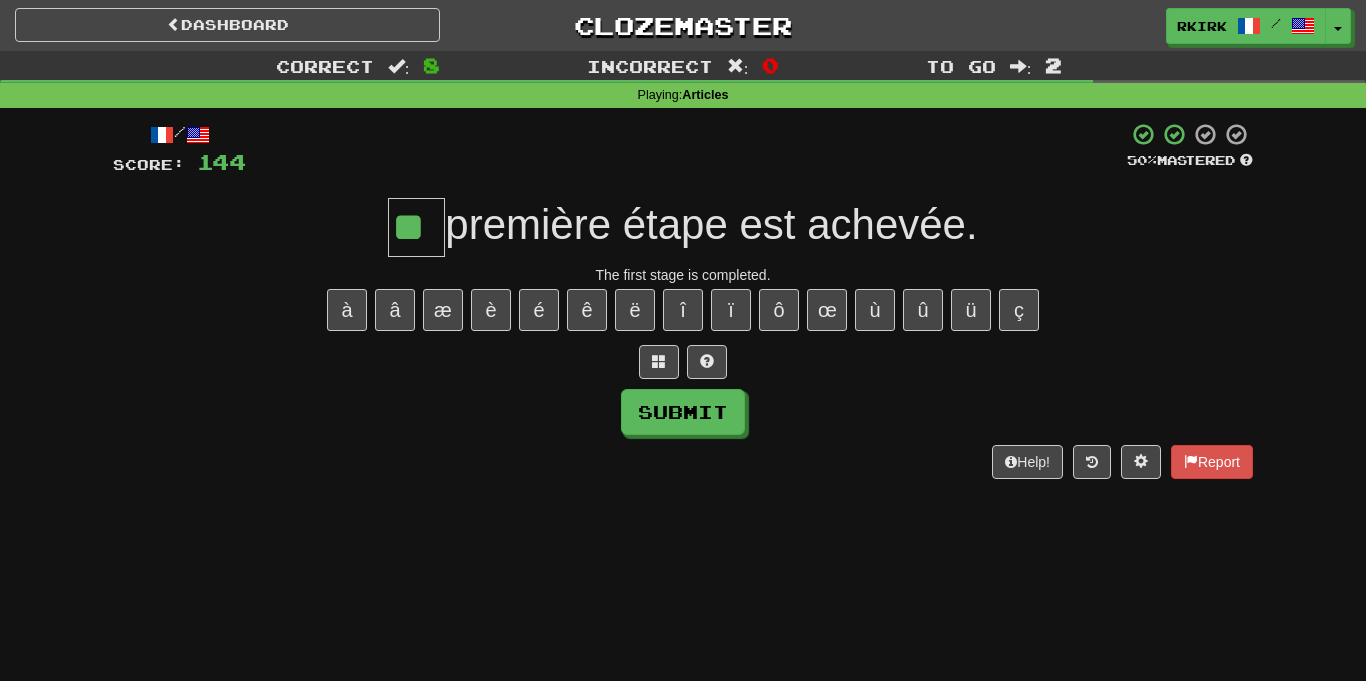 type on "**" 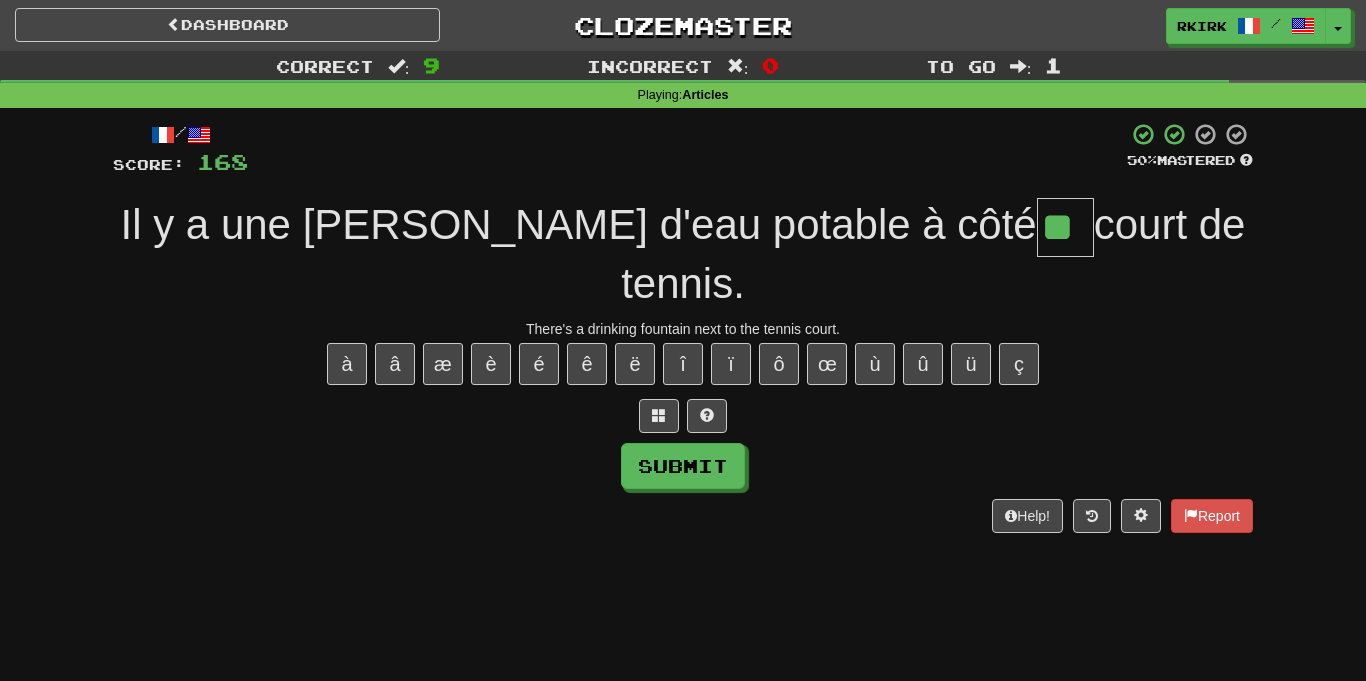 type on "**" 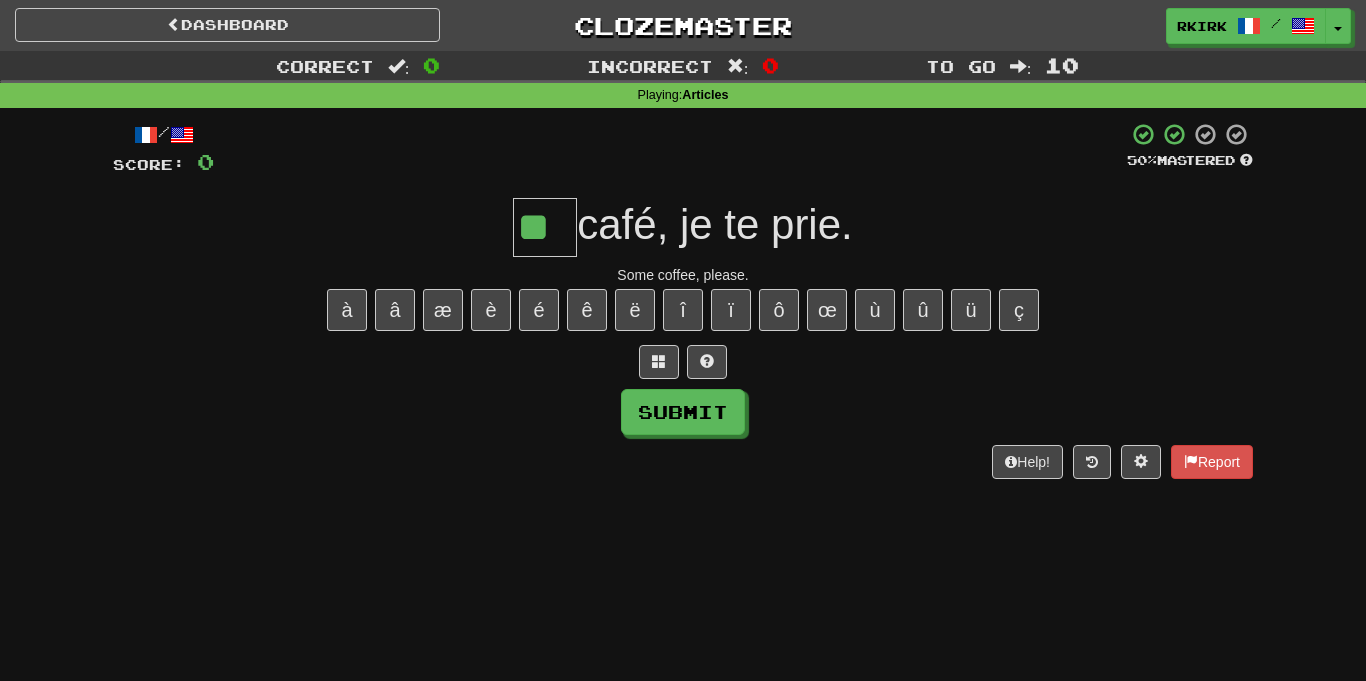 type on "**" 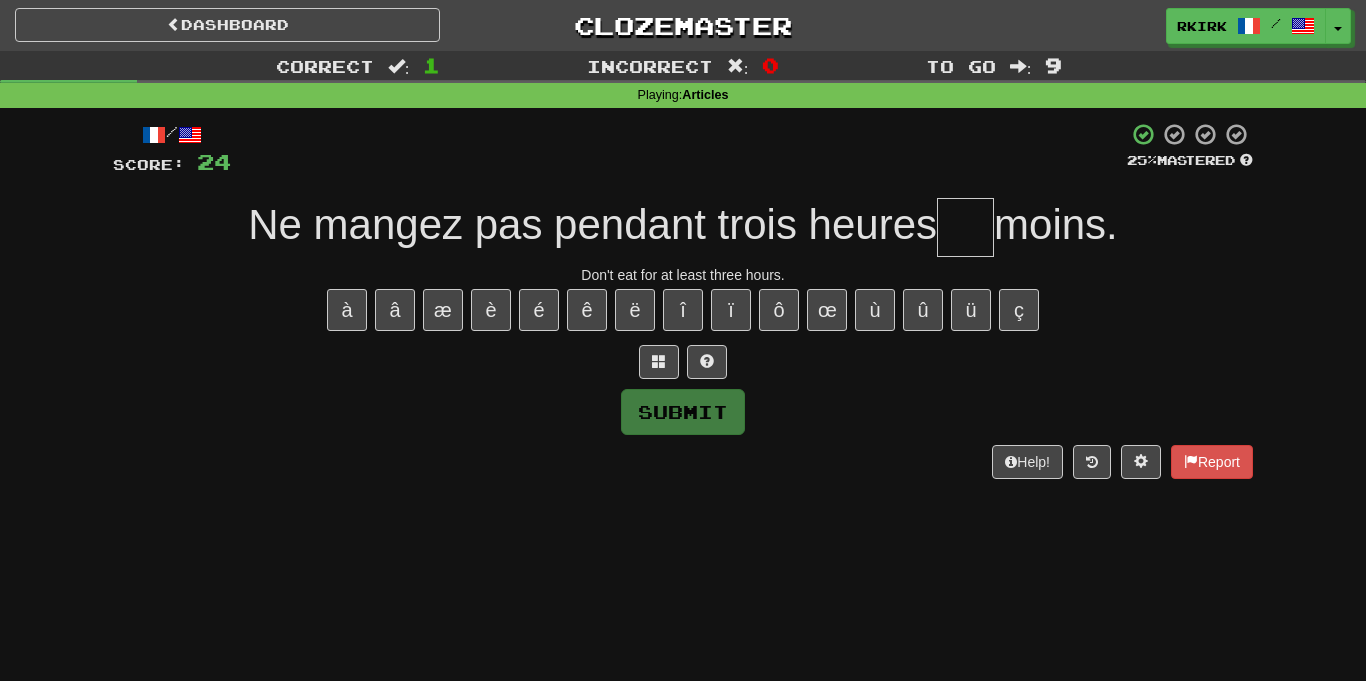 type on "*" 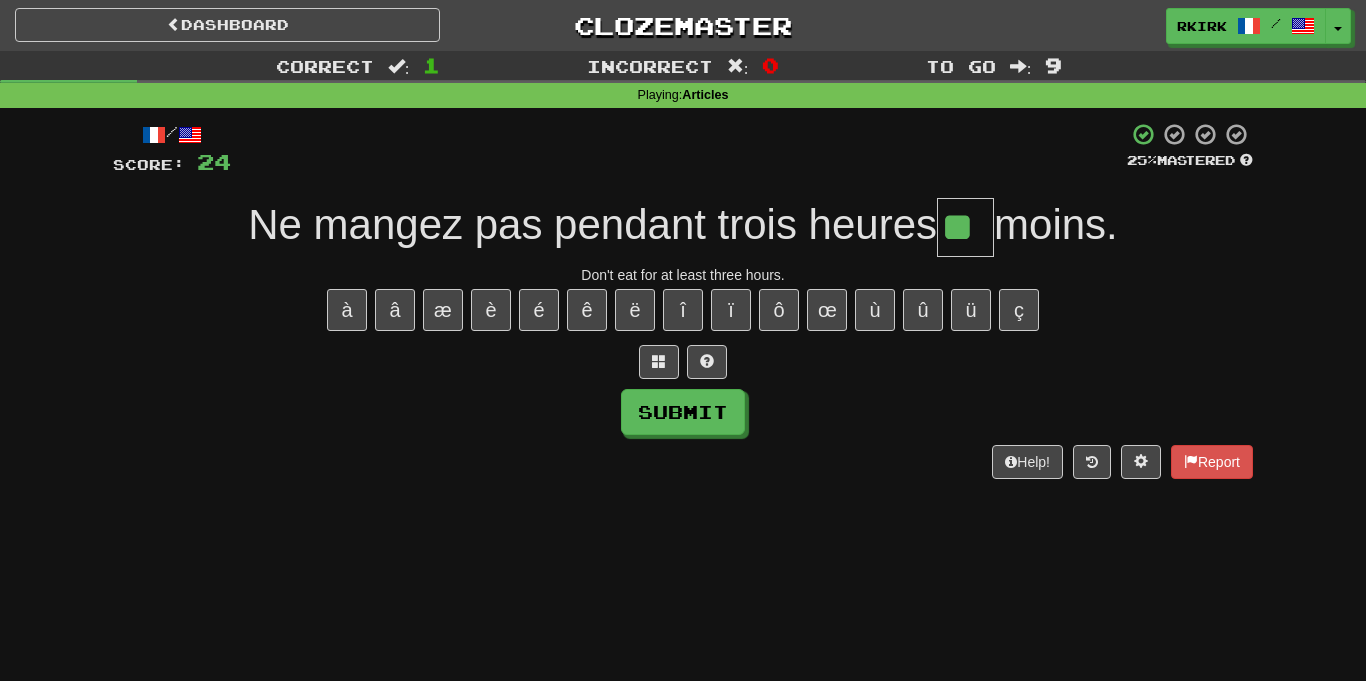 type on "**" 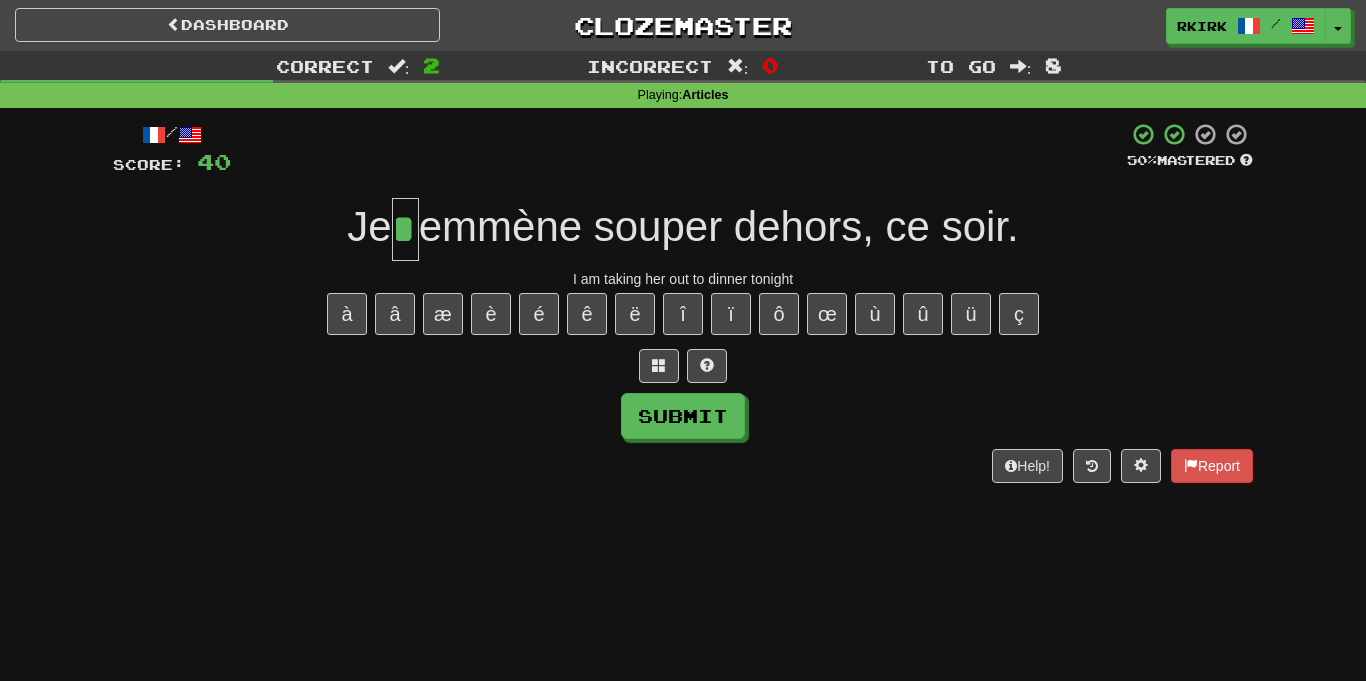 scroll, scrollTop: 0, scrollLeft: 0, axis: both 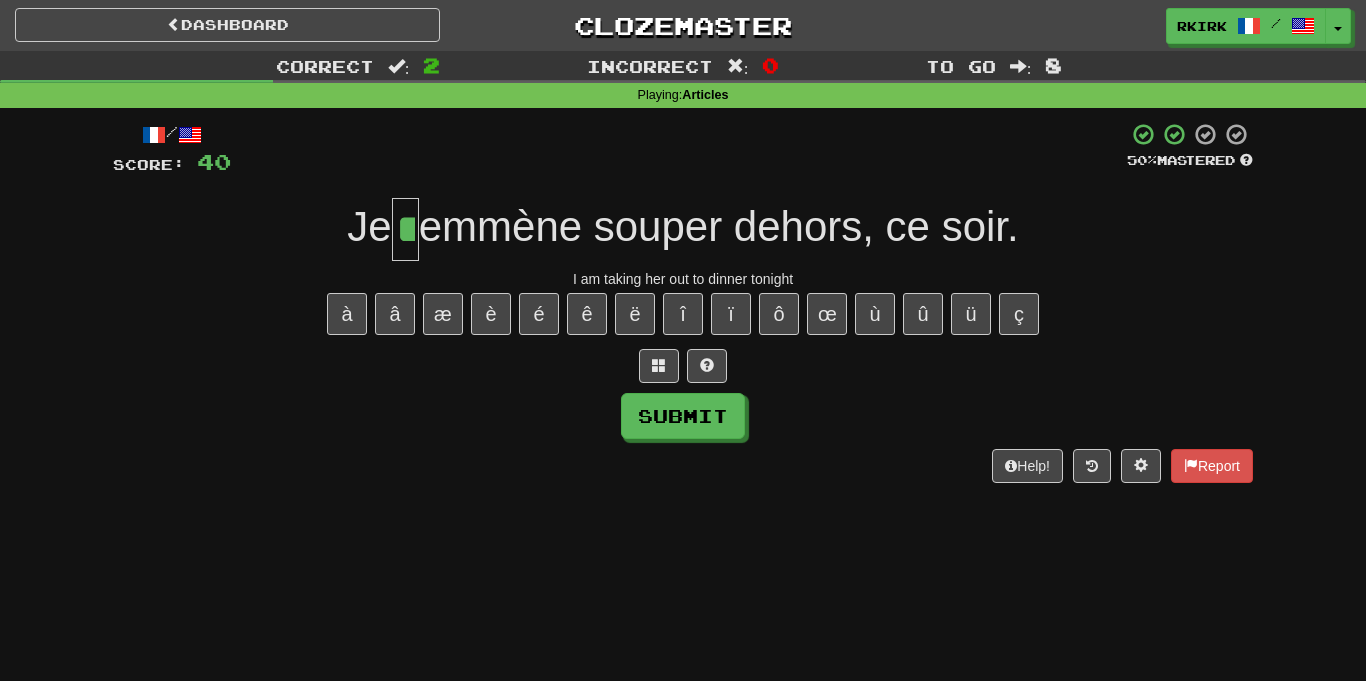 type on "**" 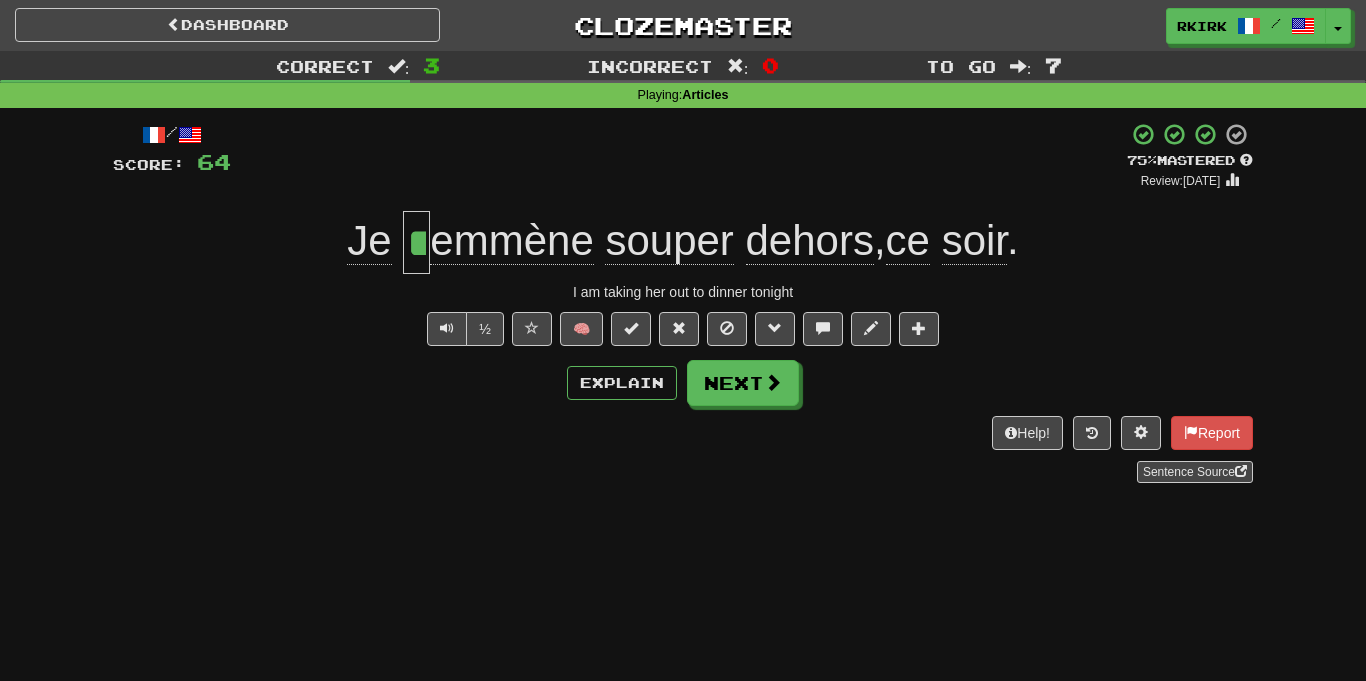 click on "souper" 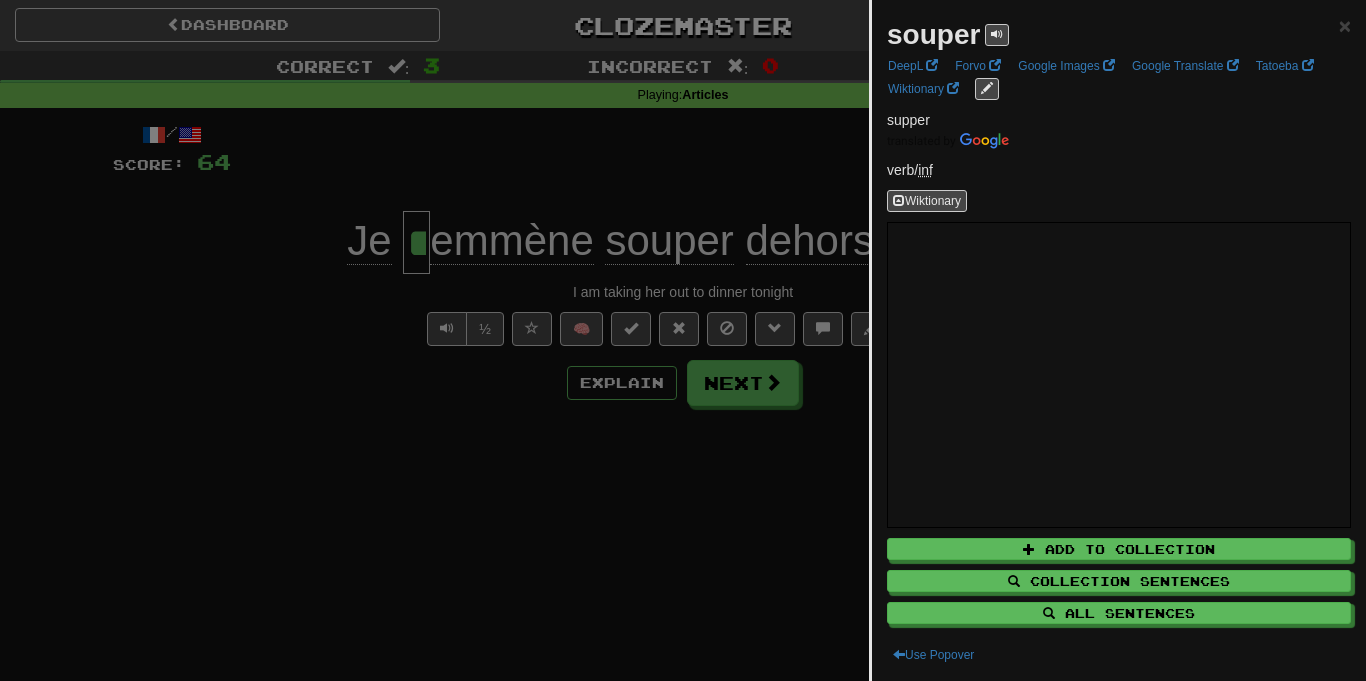 click at bounding box center (683, 340) 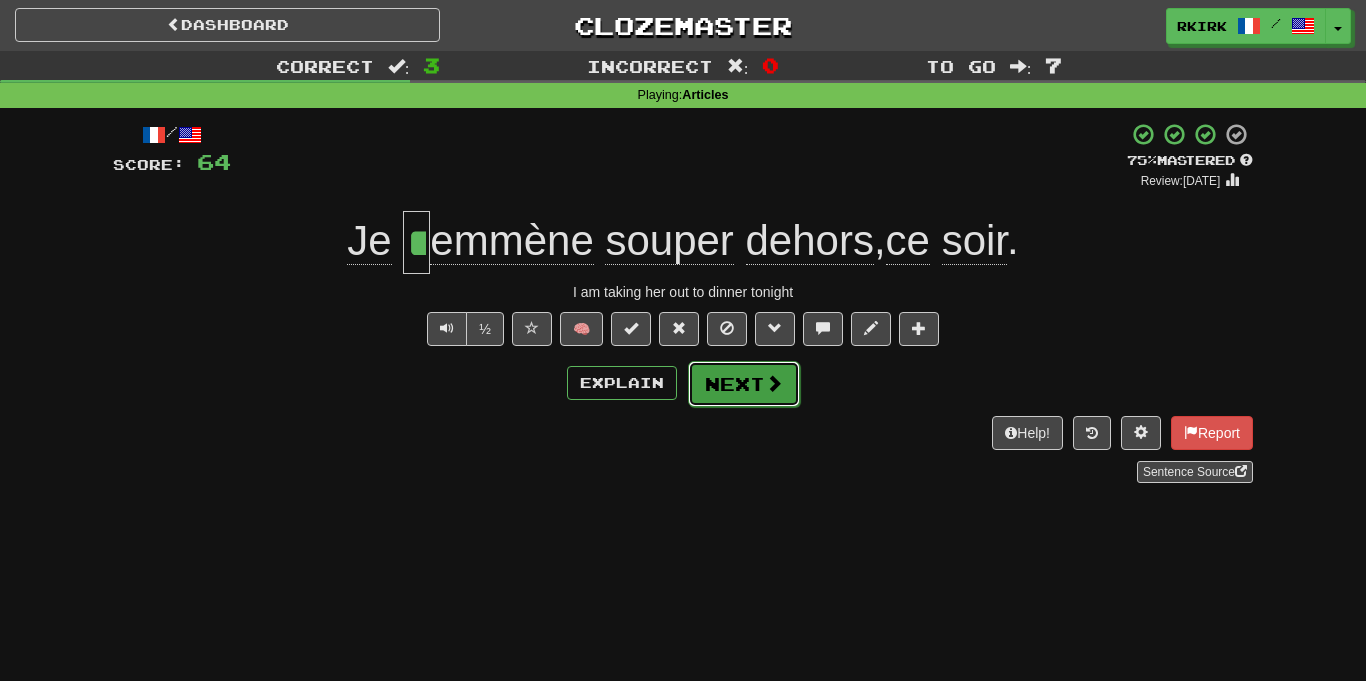 click on "Next" at bounding box center [744, 384] 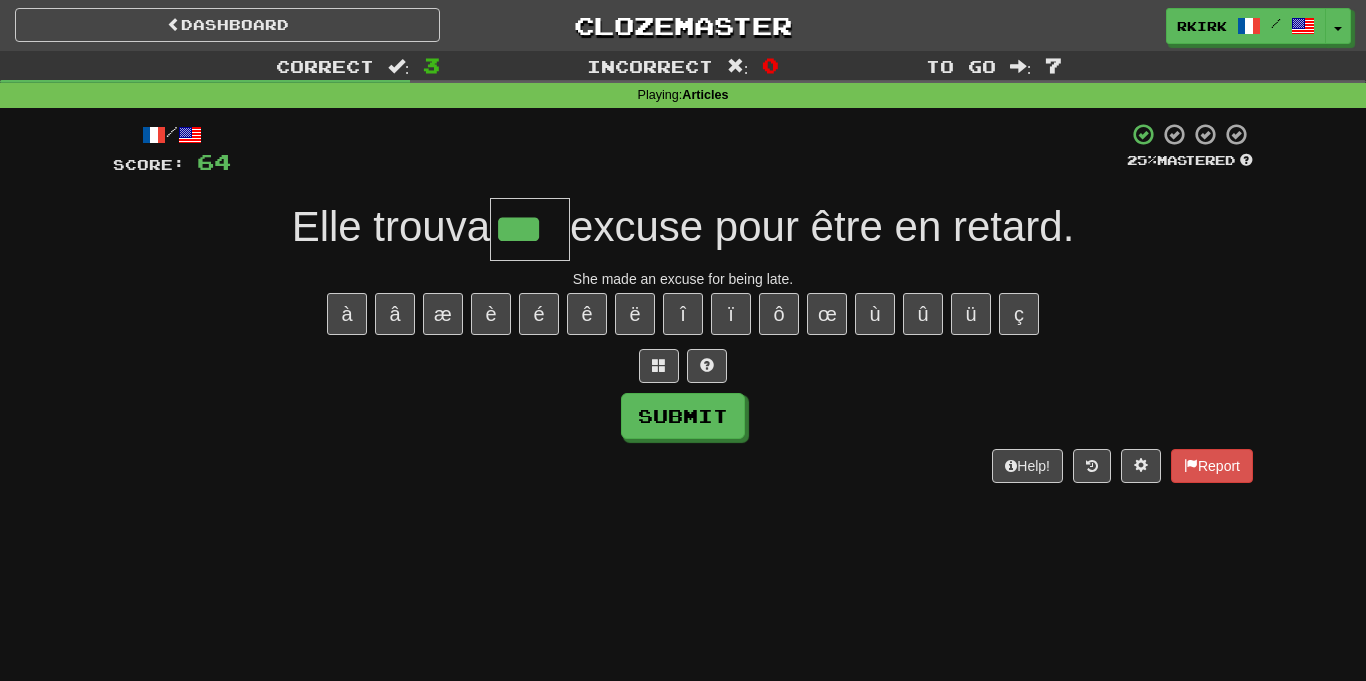 type on "***" 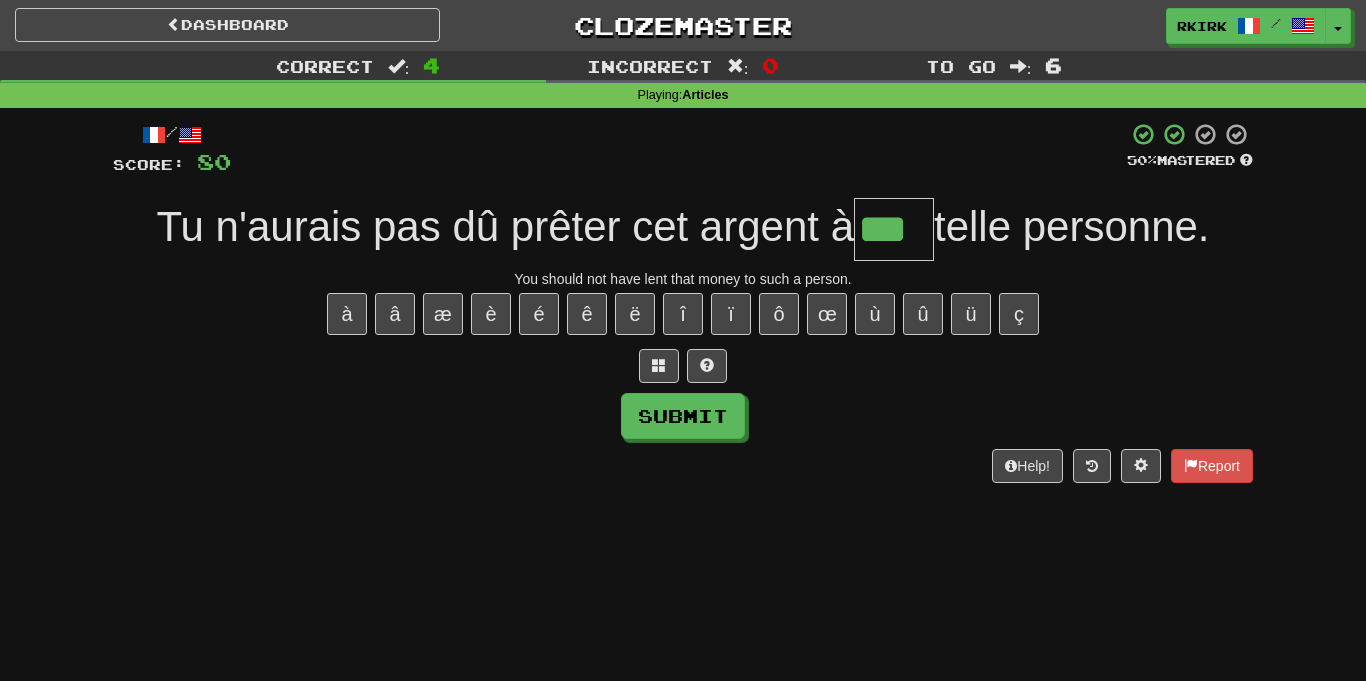type on "***" 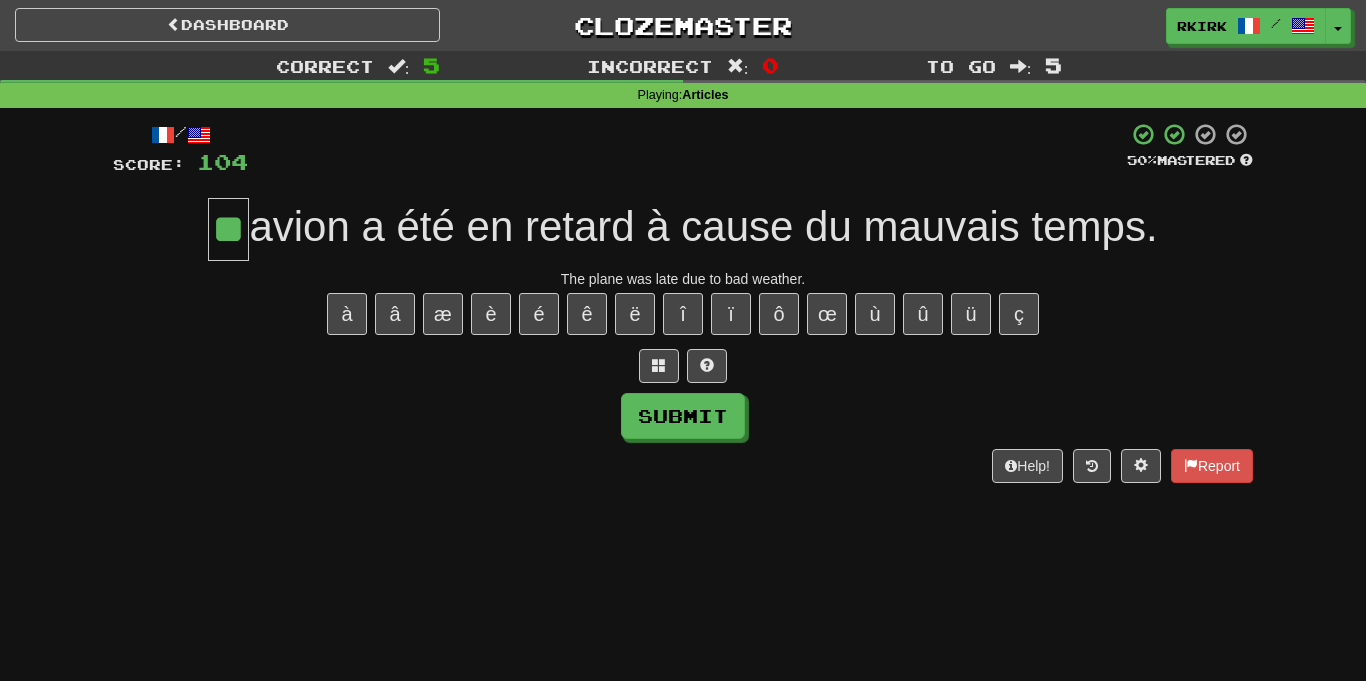 type on "**" 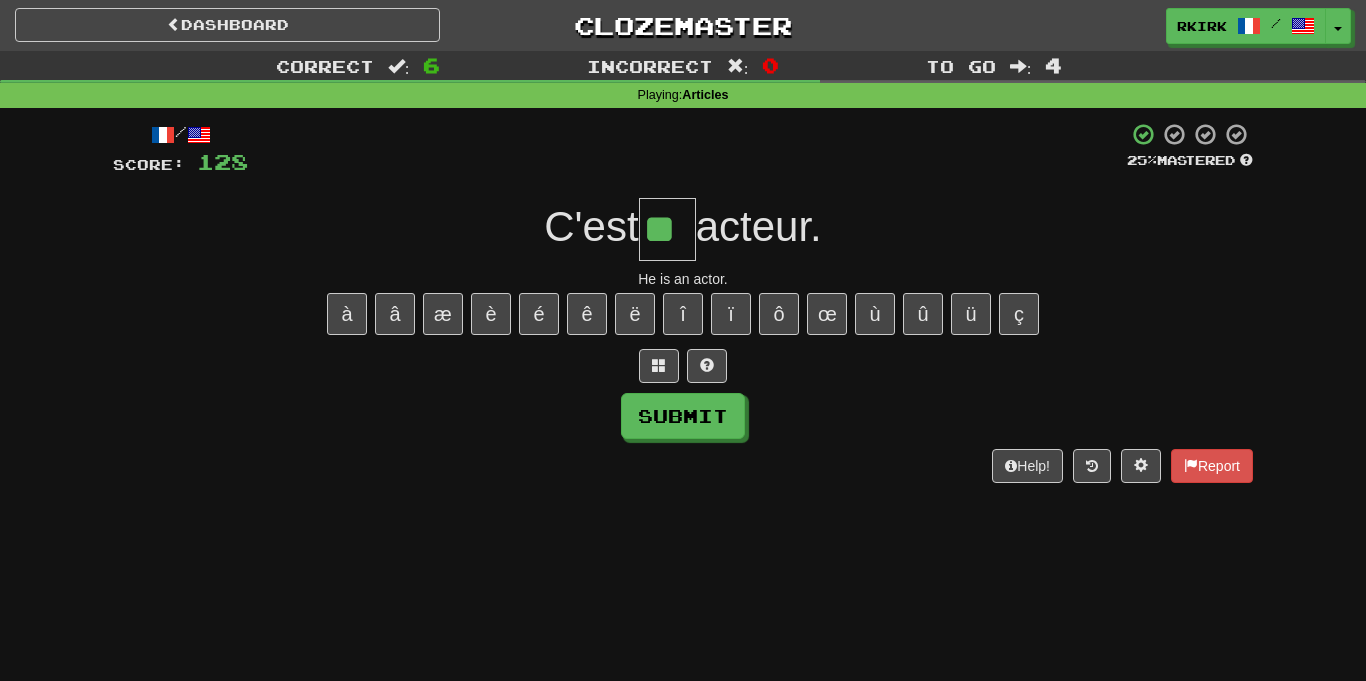 type on "**" 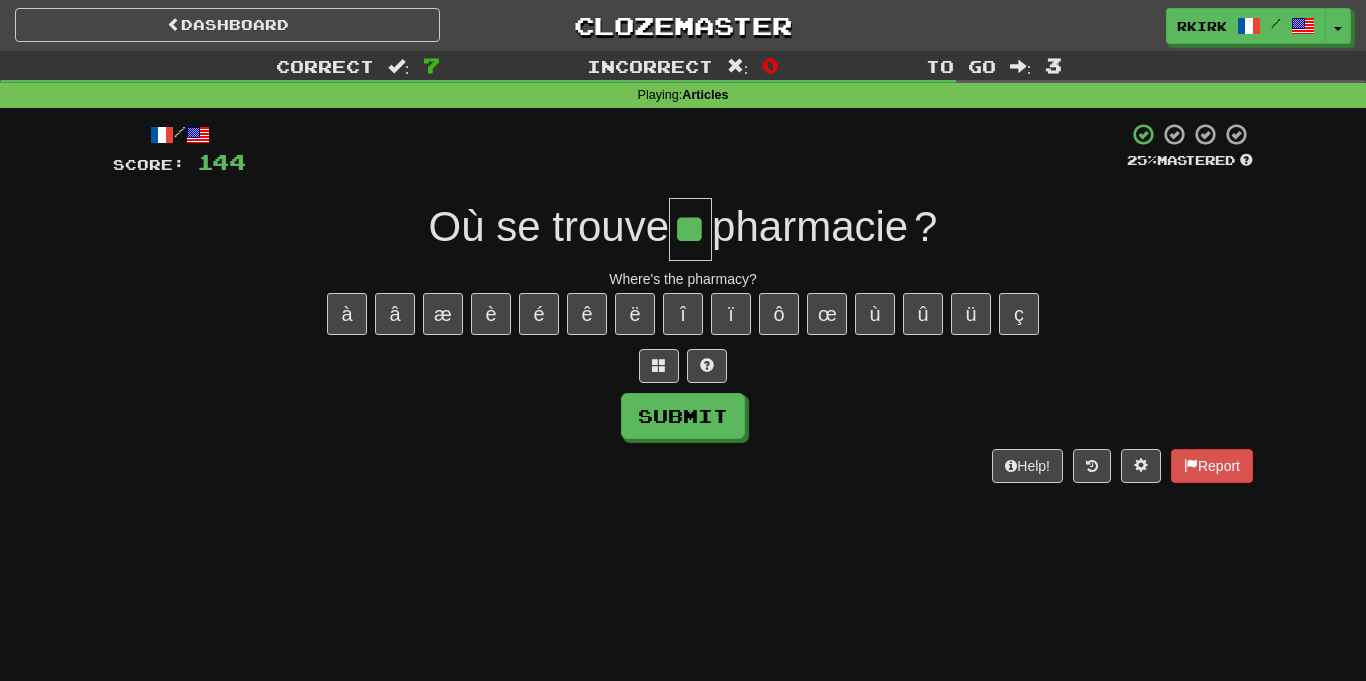 type on "**" 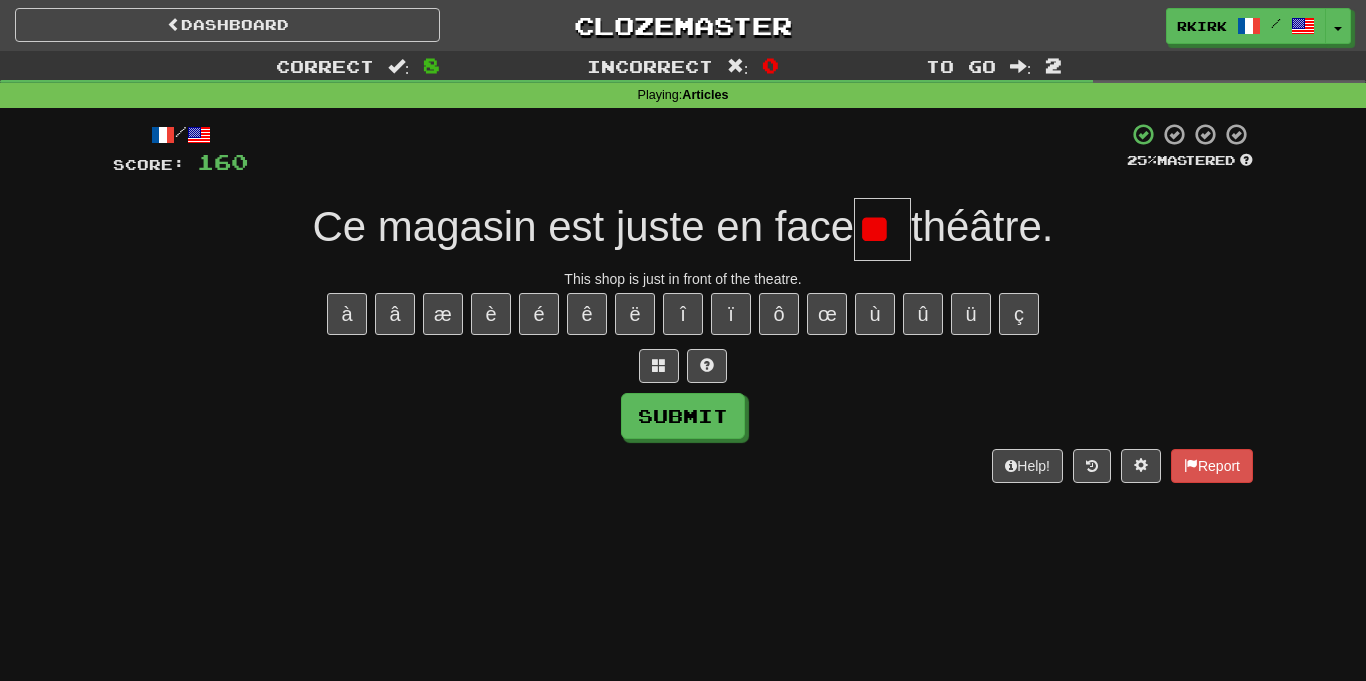 type on "*" 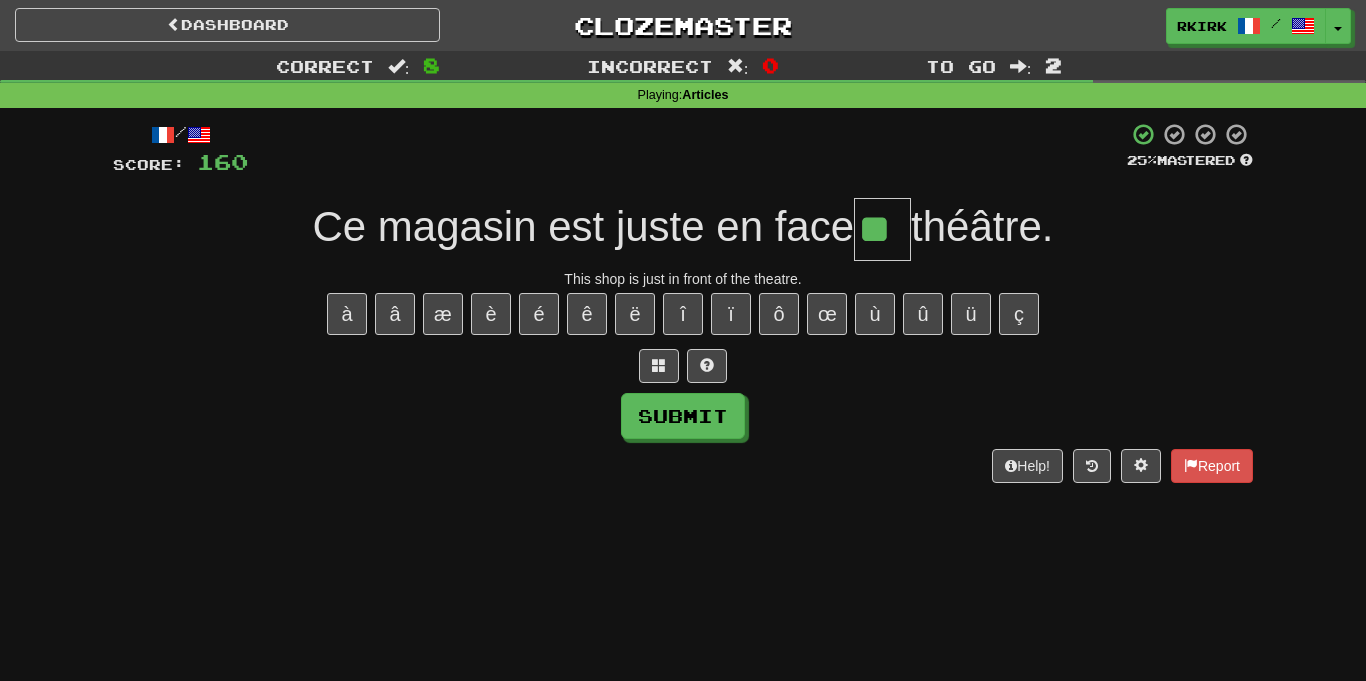 type on "**" 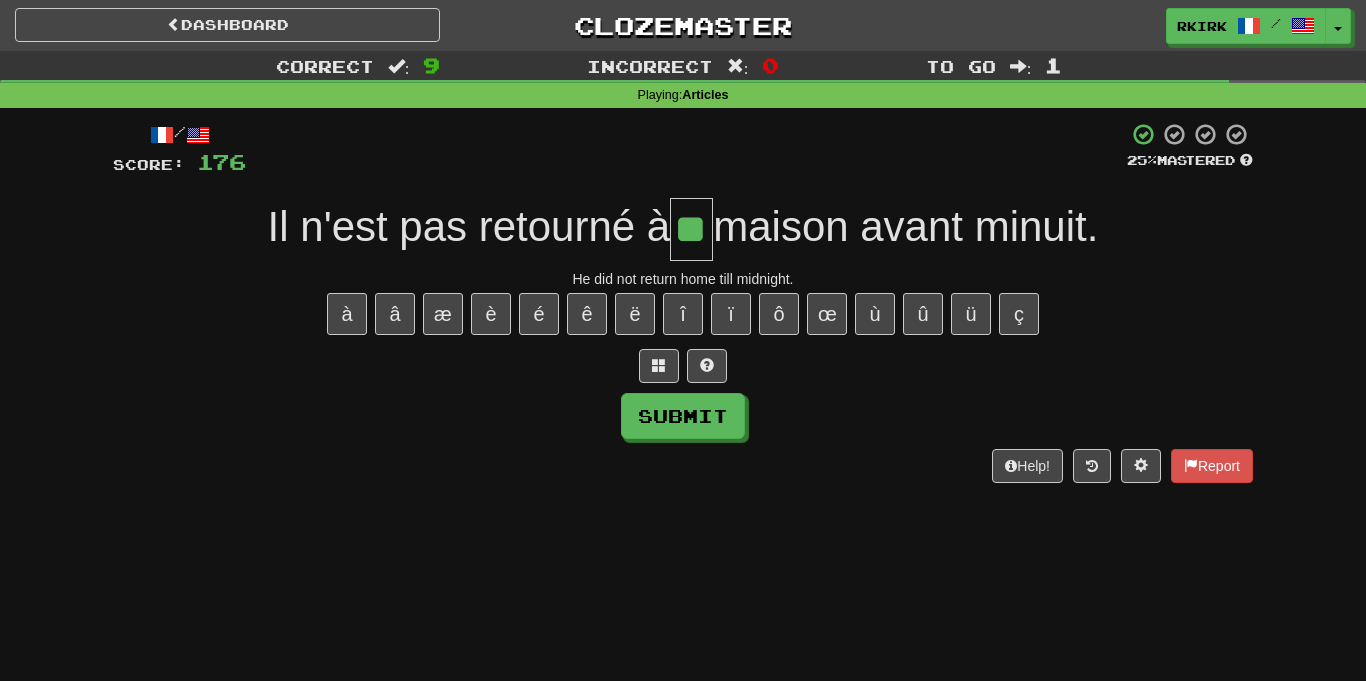 type on "**" 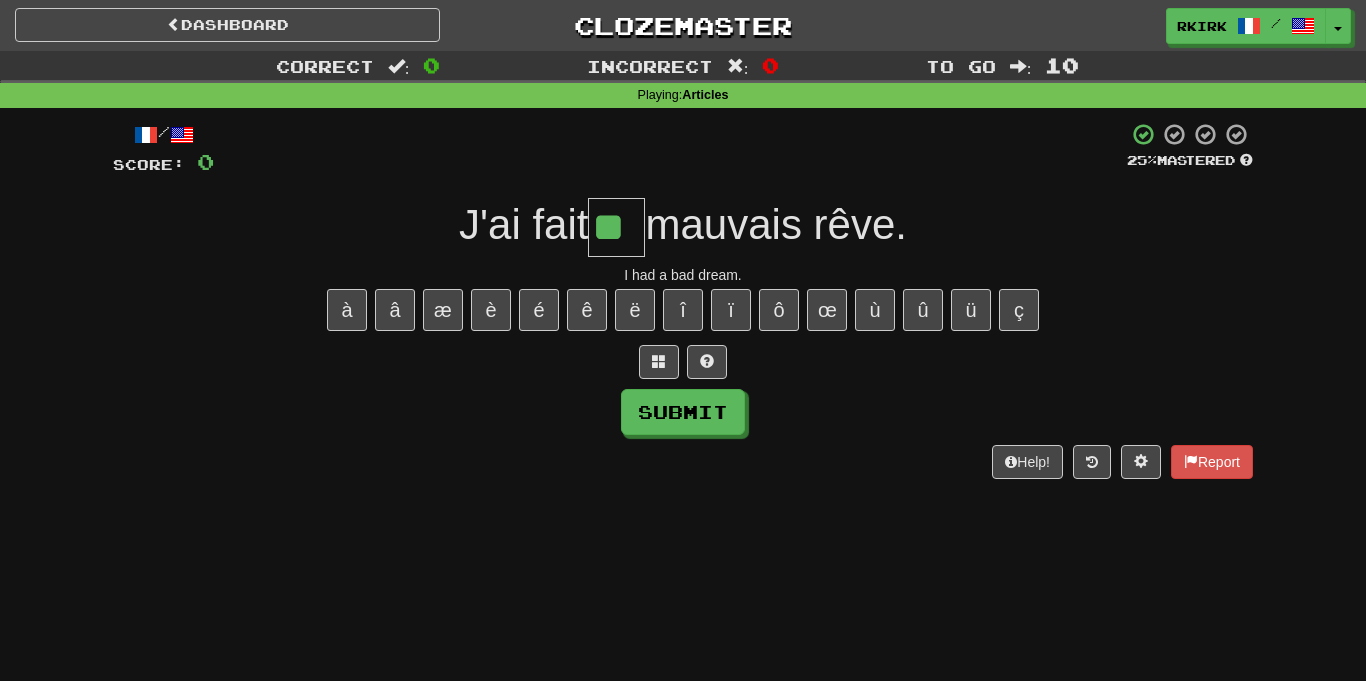 type on "**" 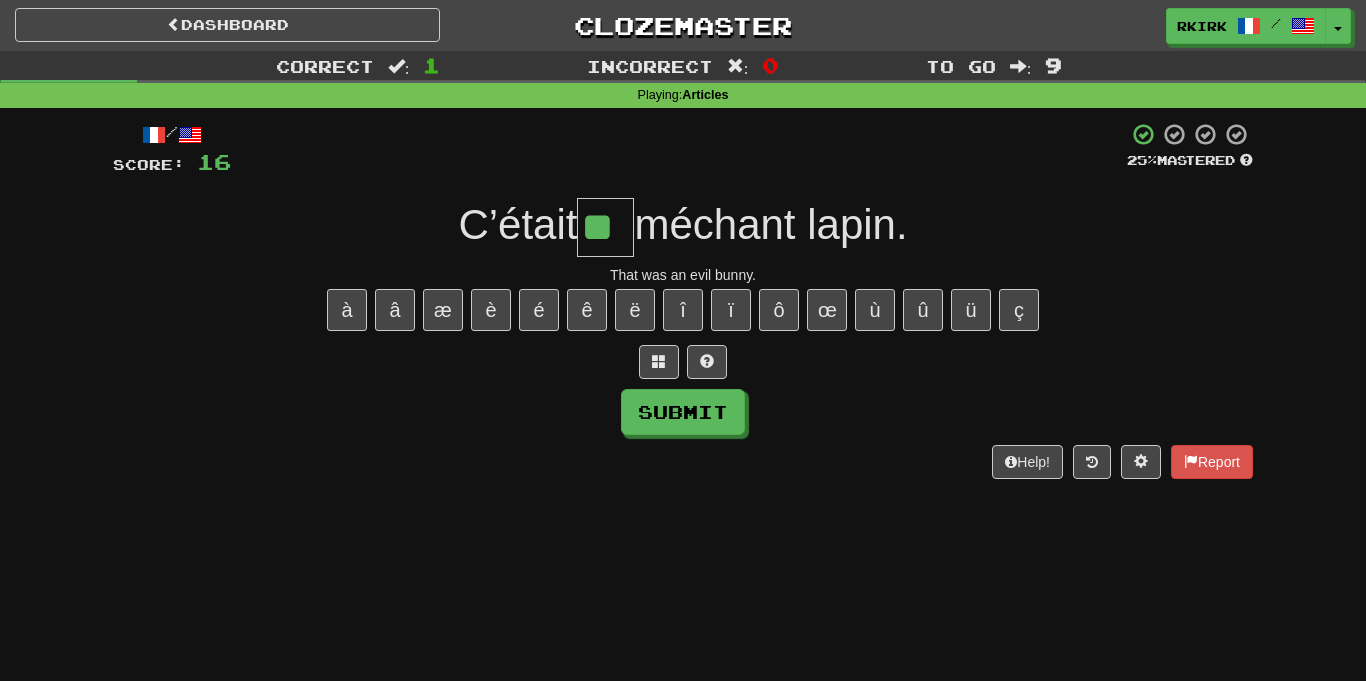 type on "**" 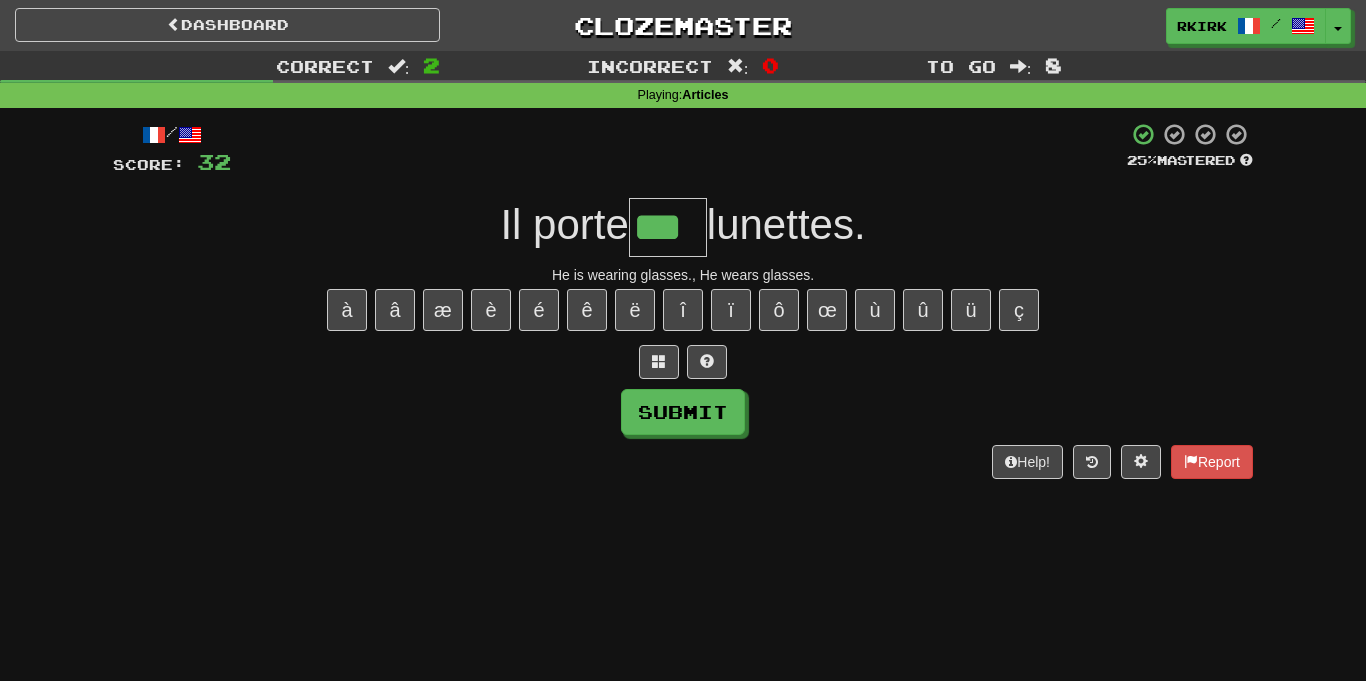 type on "***" 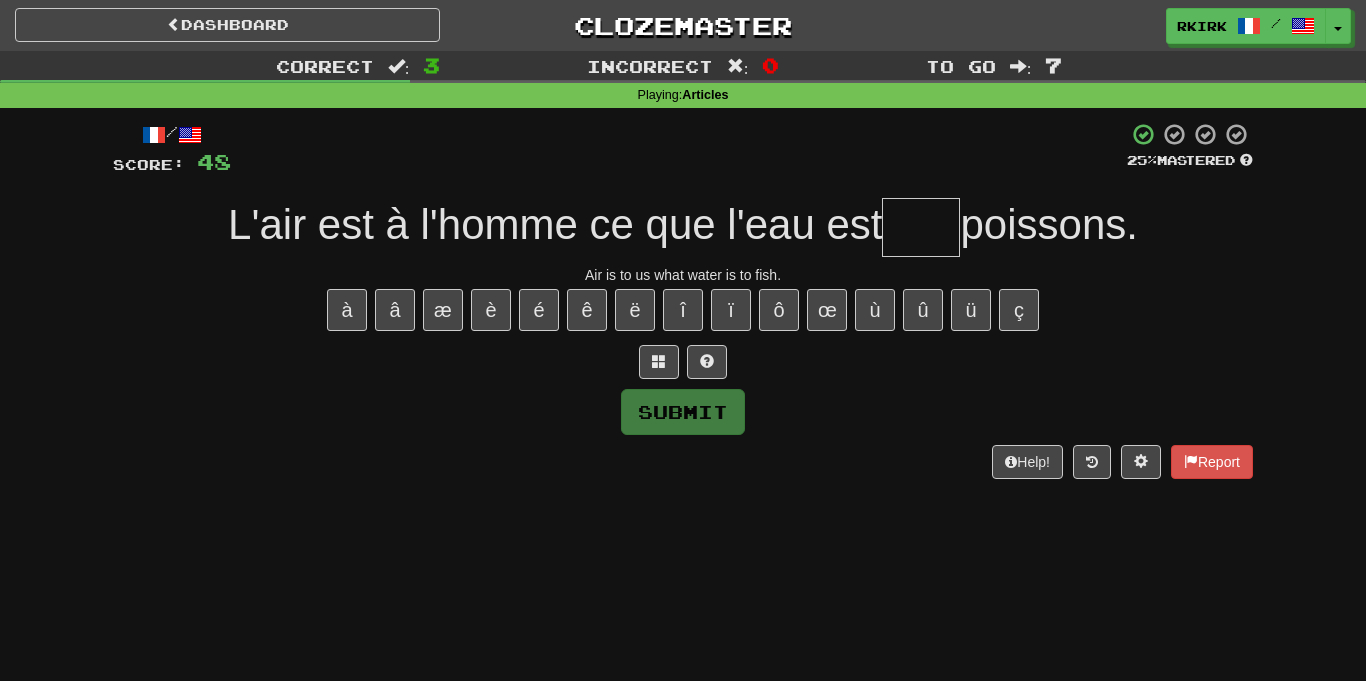type on "*" 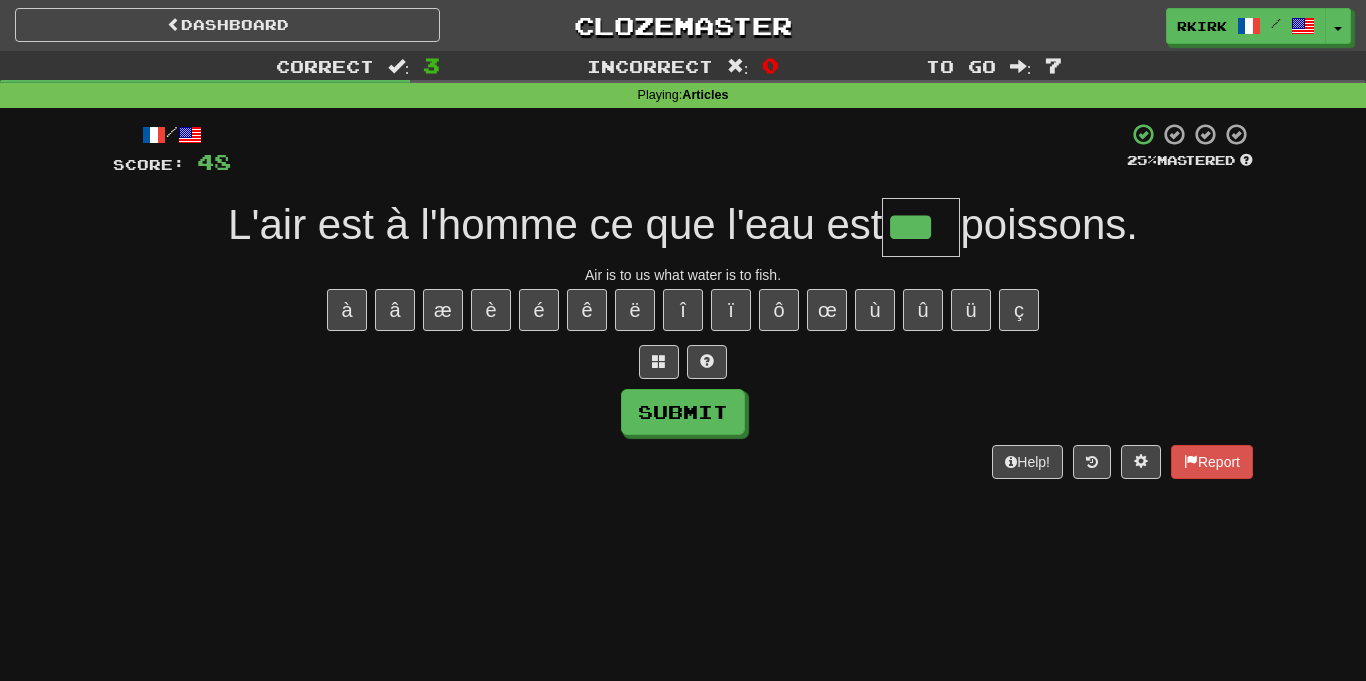 type on "***" 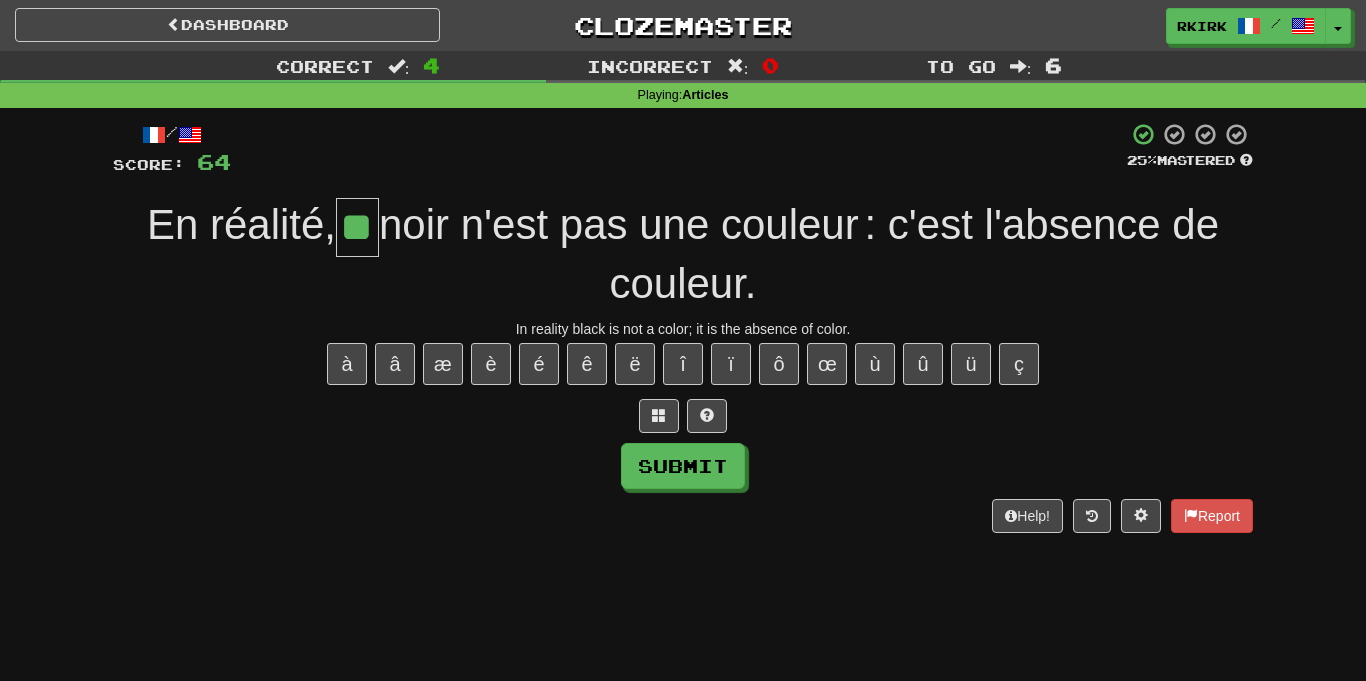 type on "**" 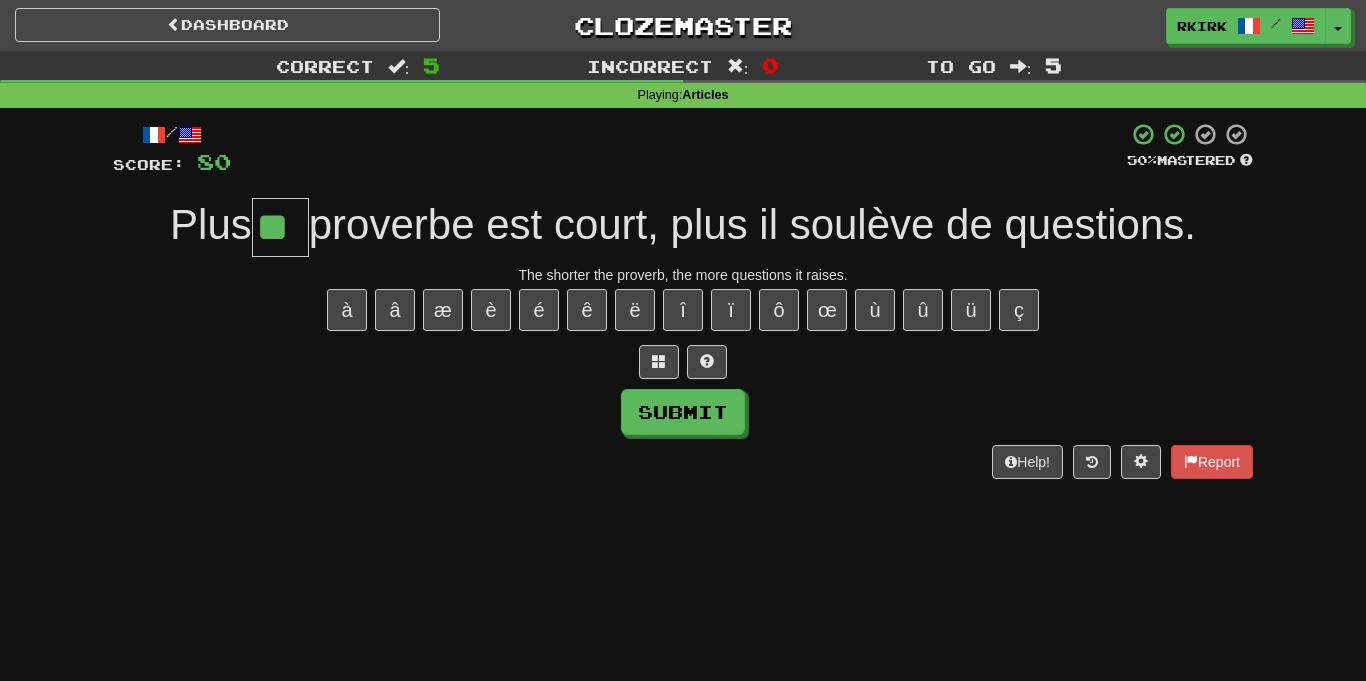 type on "**" 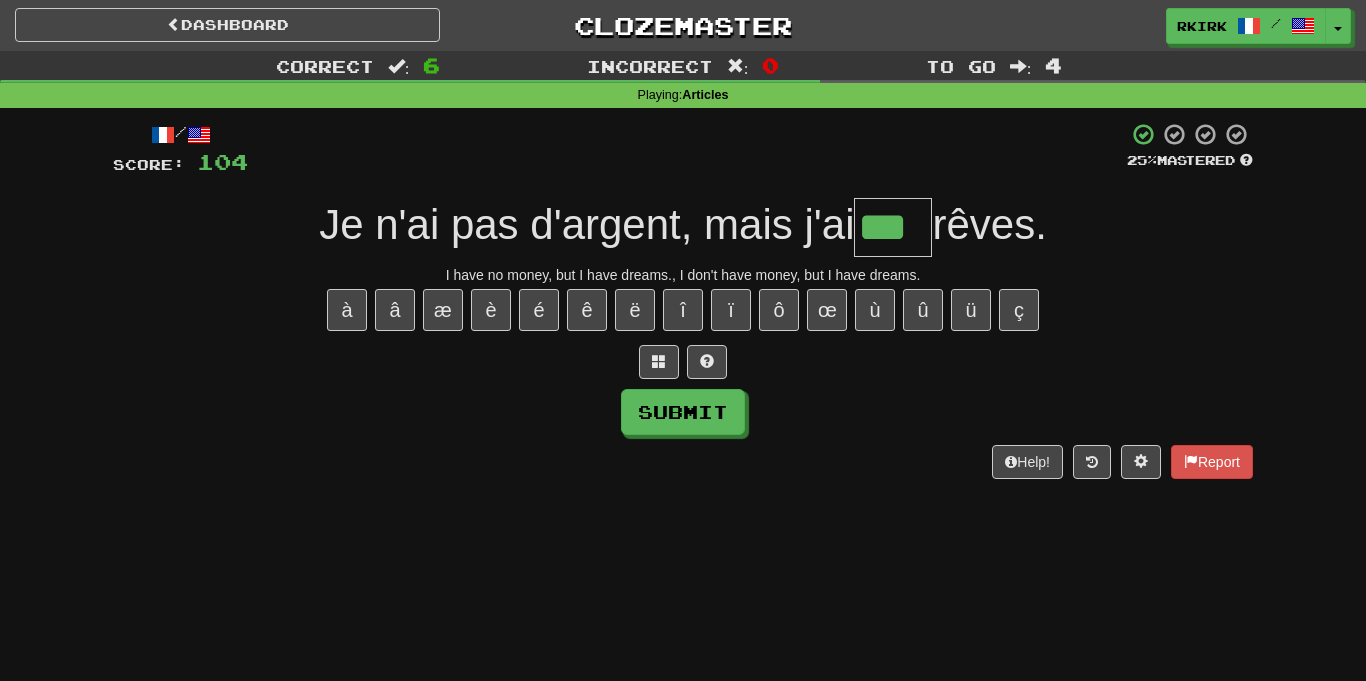 type on "***" 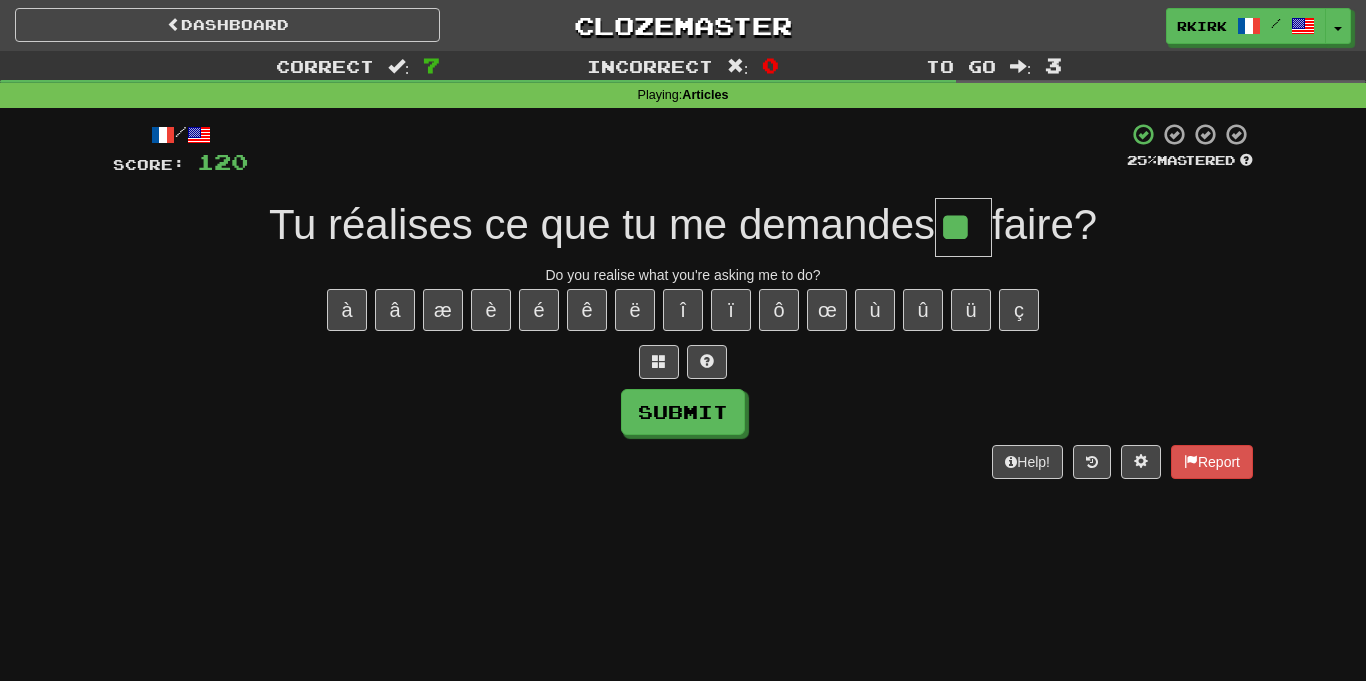 type on "**" 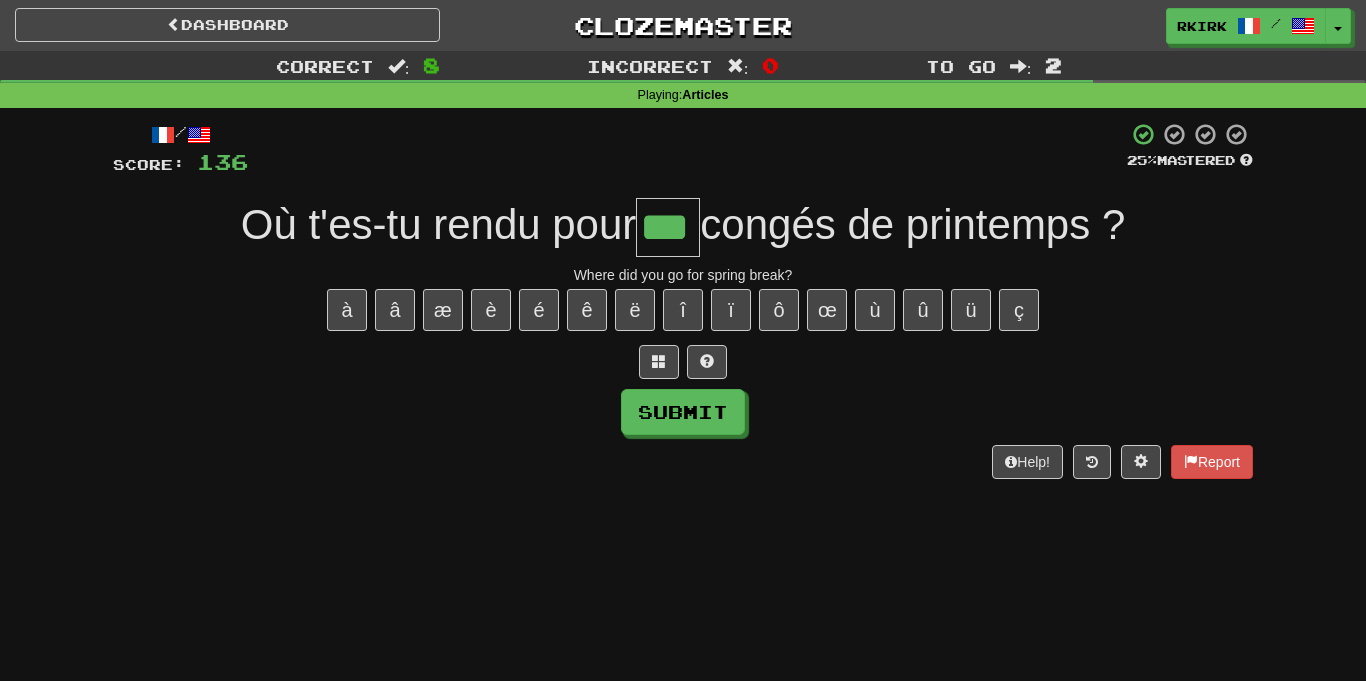 type on "***" 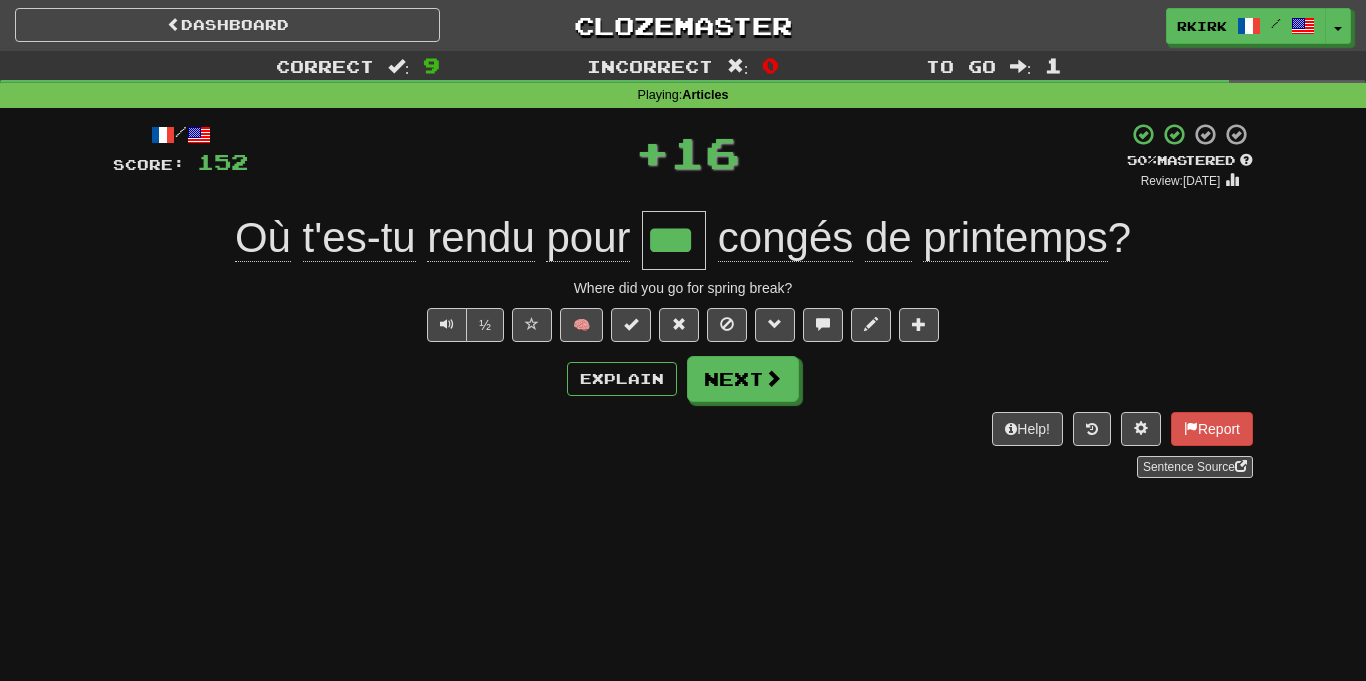 click on "congés" at bounding box center (785, 238) 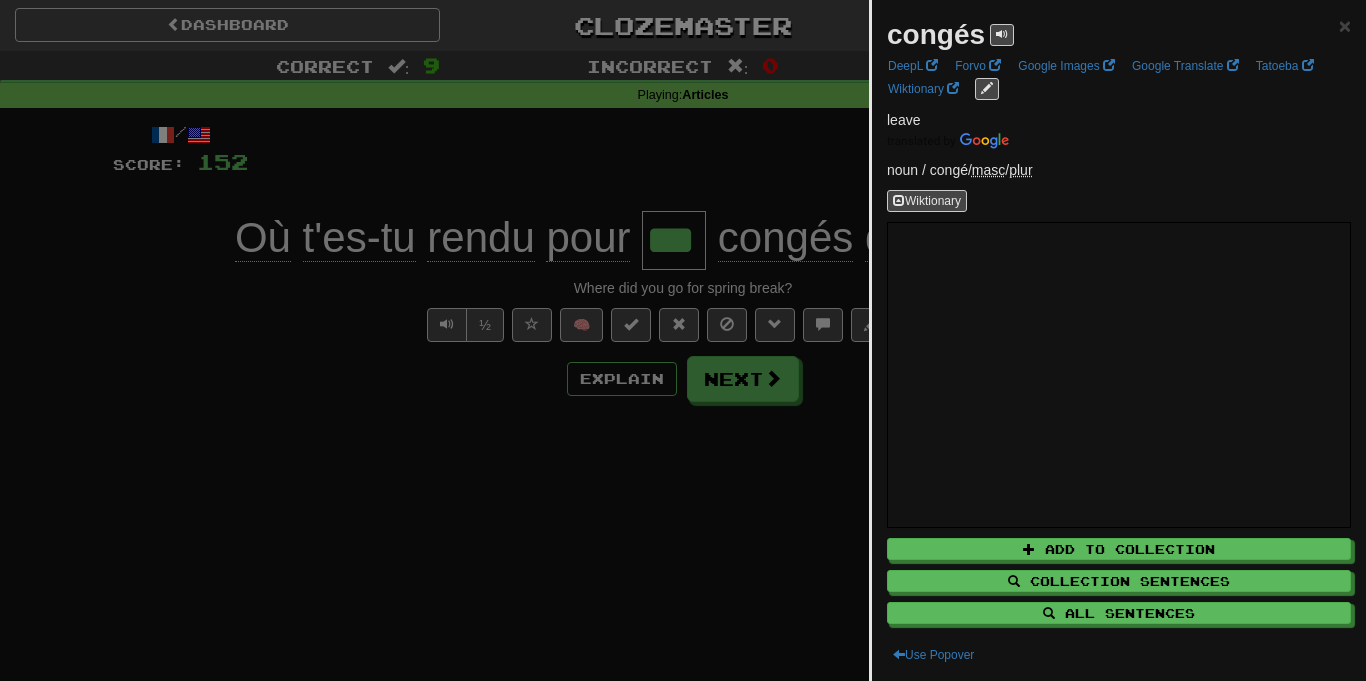 click at bounding box center [683, 340] 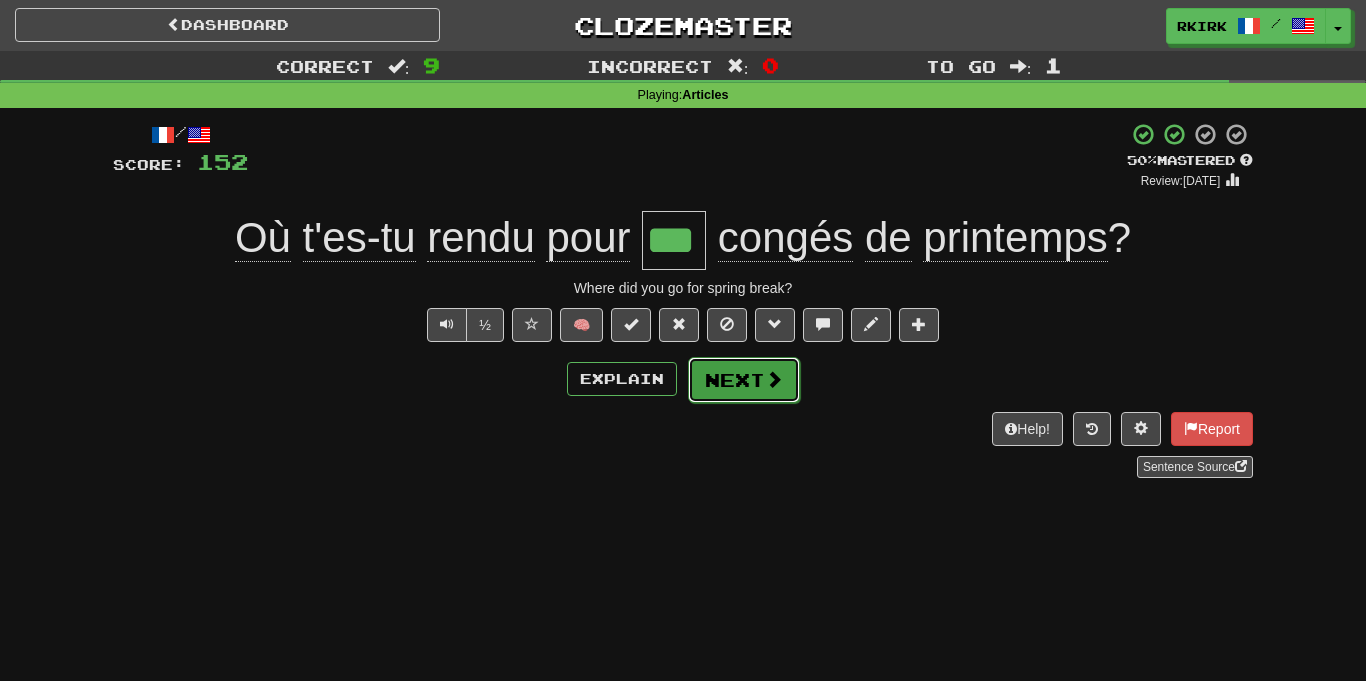 click at bounding box center (774, 379) 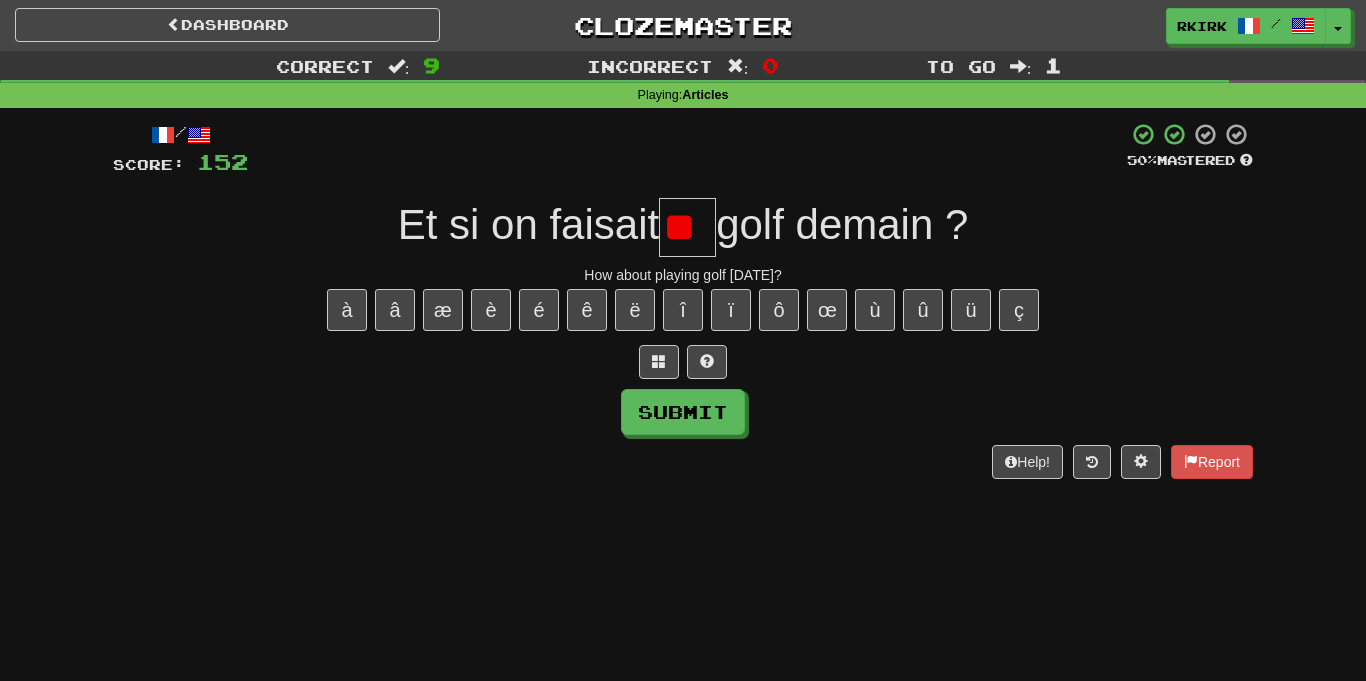 type on "*" 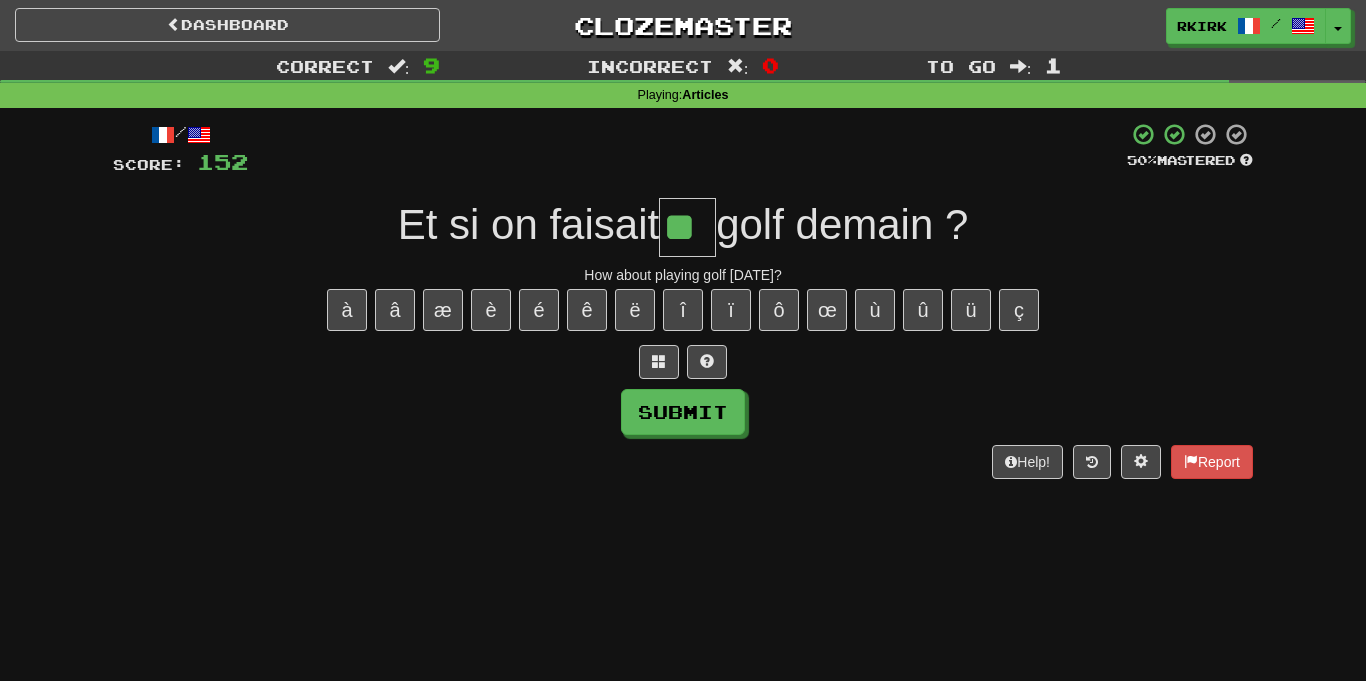 type on "**" 